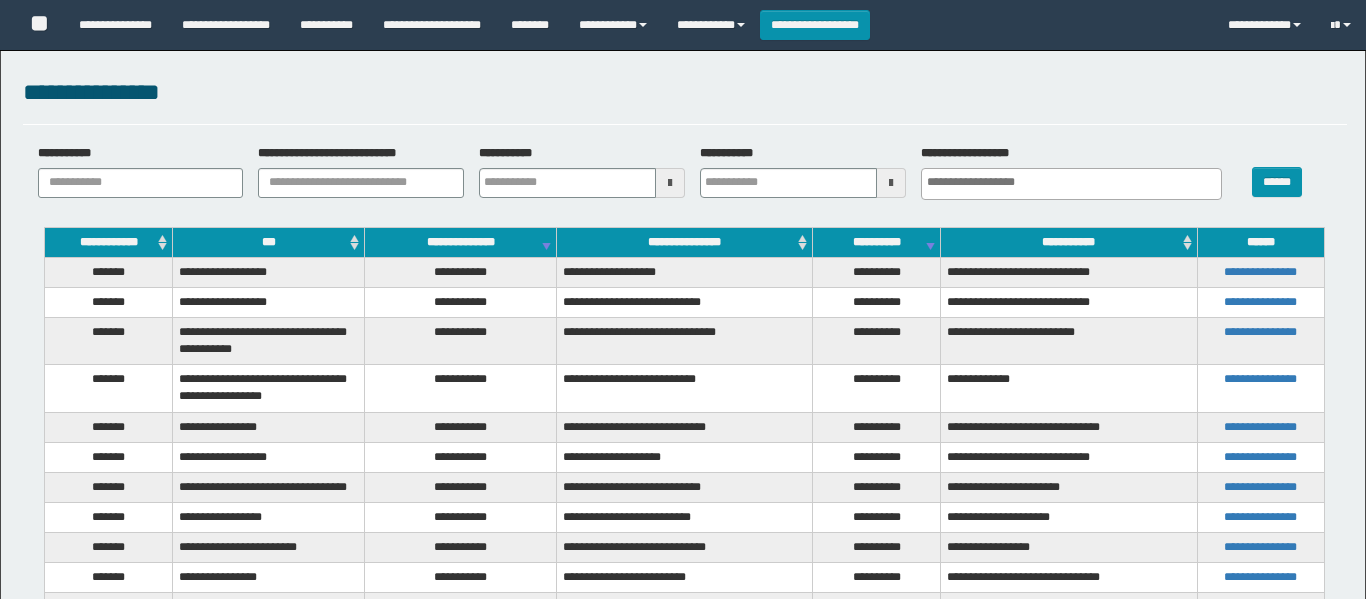 select 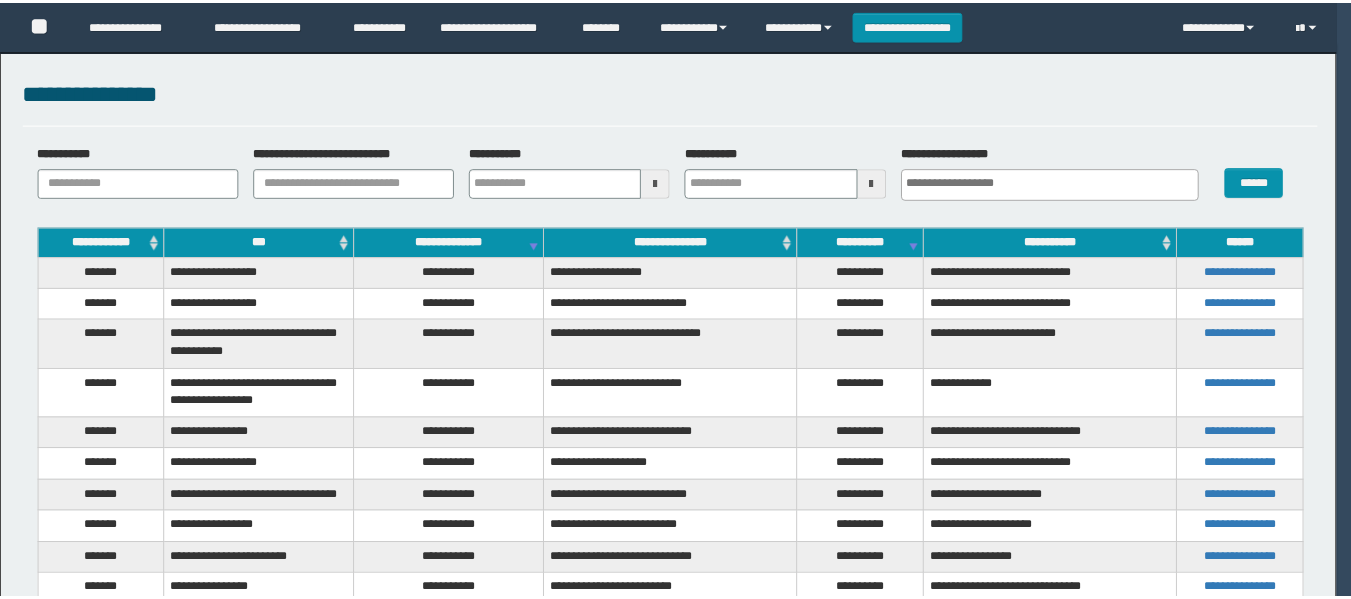 scroll, scrollTop: 0, scrollLeft: 0, axis: both 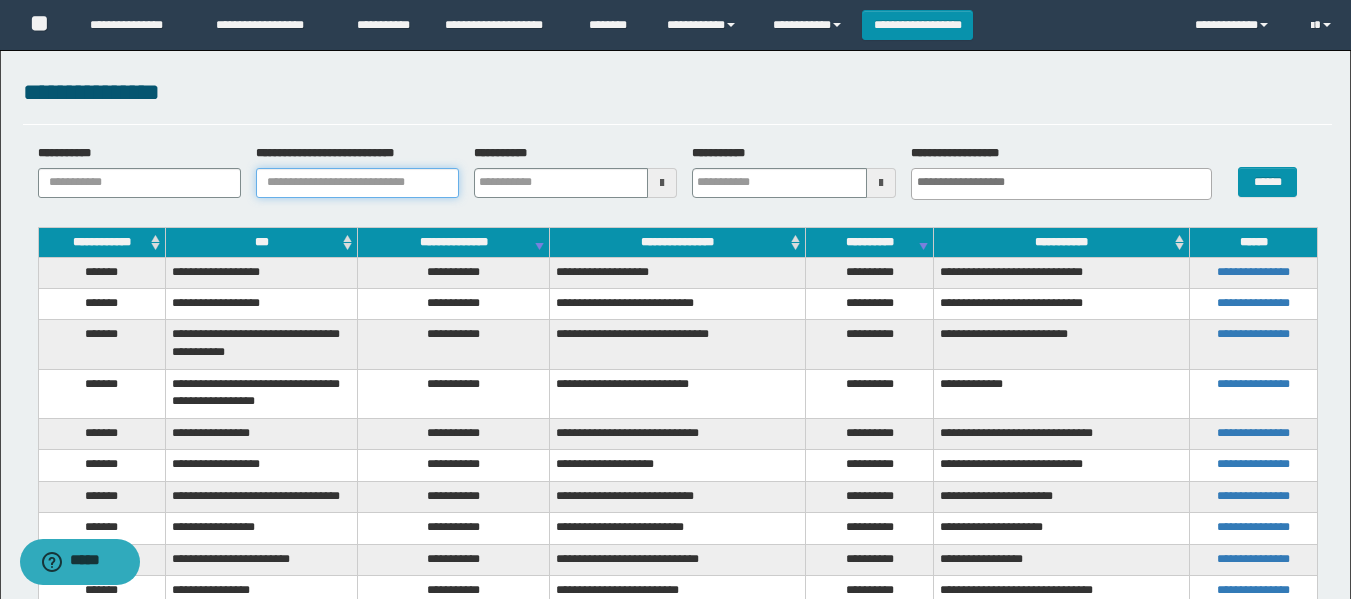 click on "**********" at bounding box center (357, 183) 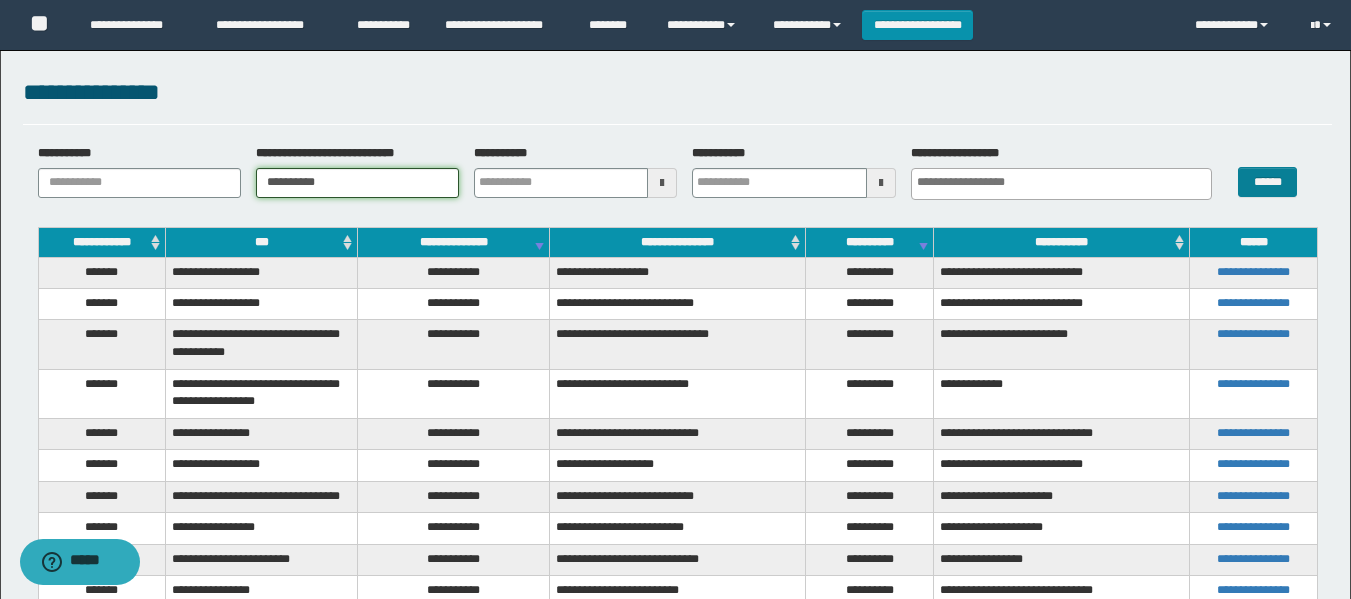 type on "**********" 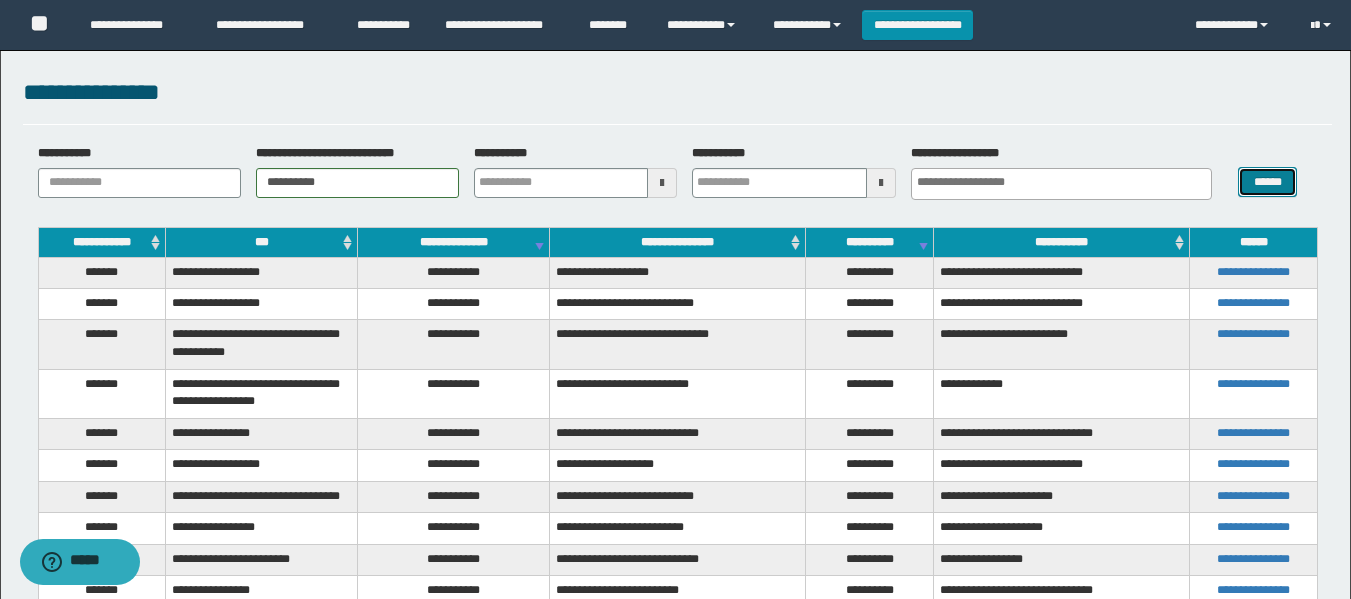 click on "******" at bounding box center [1267, 182] 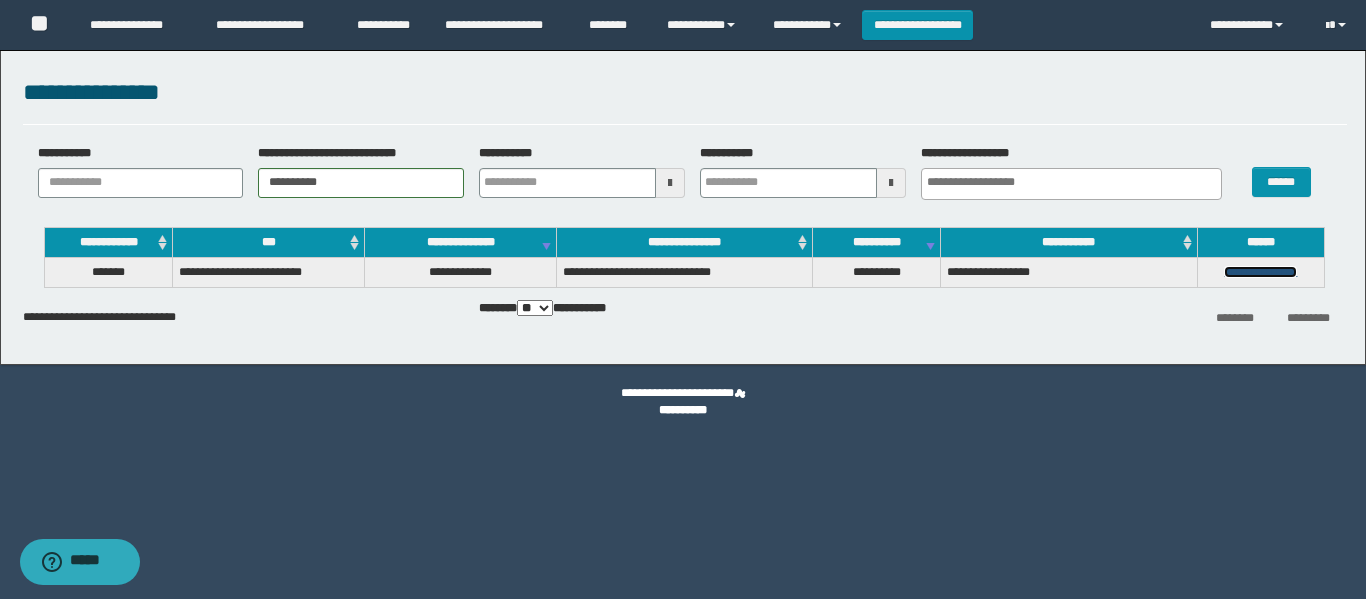 click on "**********" at bounding box center [1260, 272] 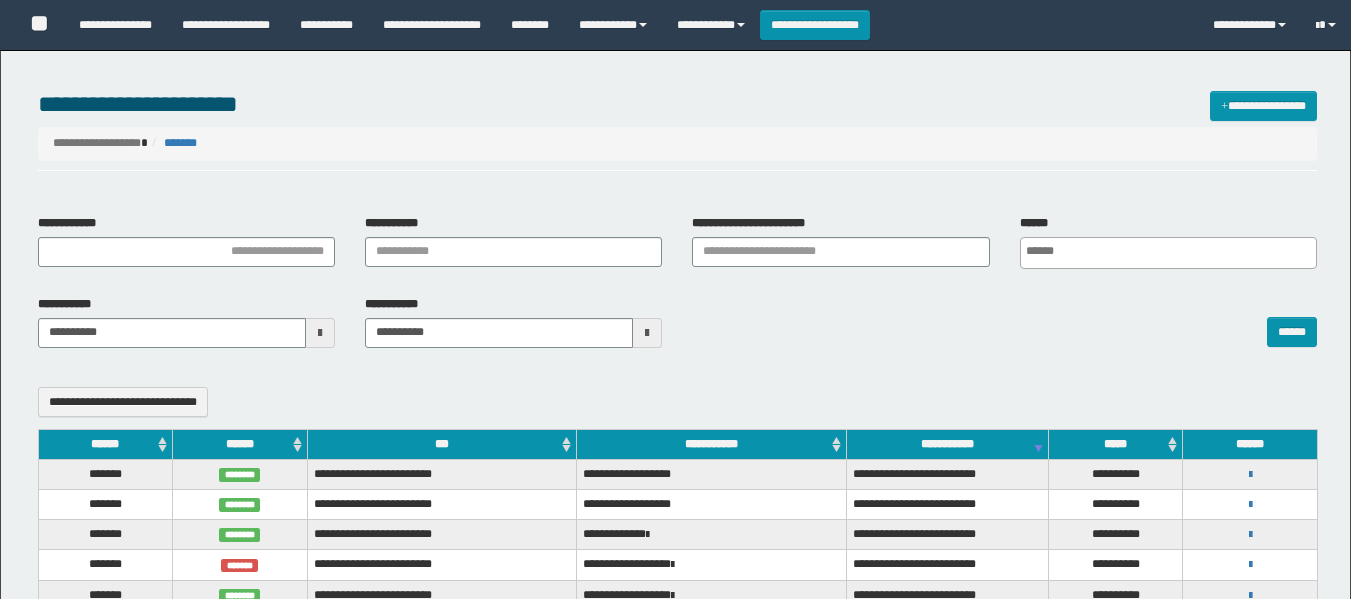 select 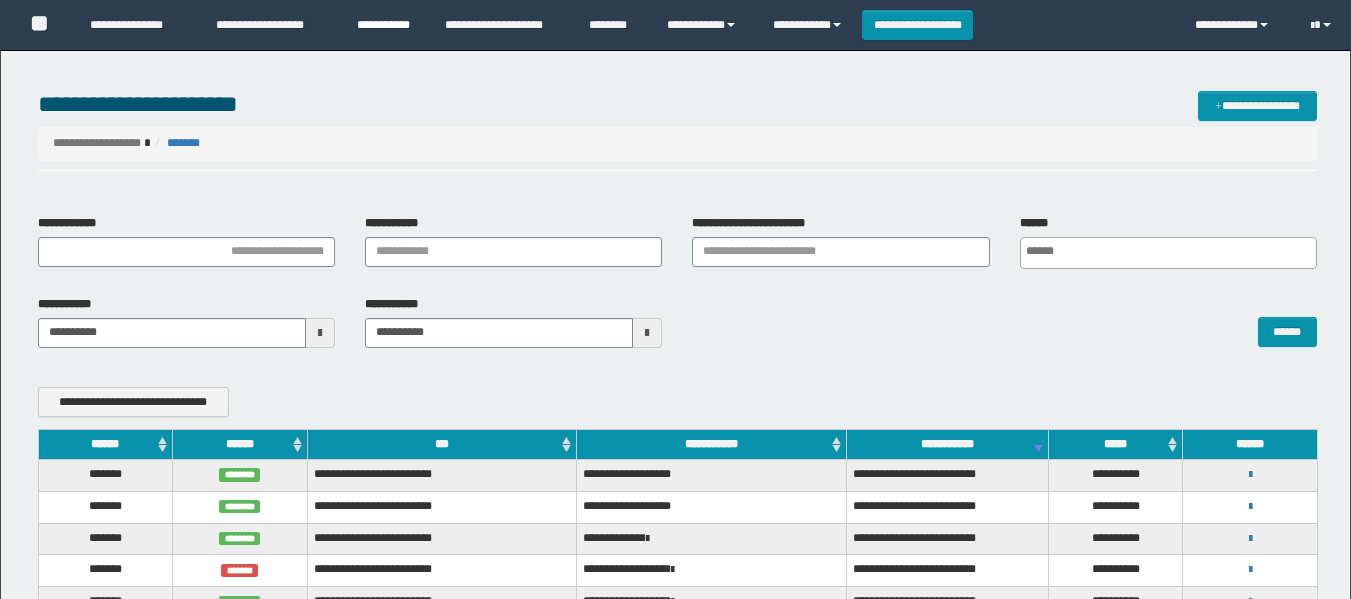 scroll, scrollTop: 0, scrollLeft: 0, axis: both 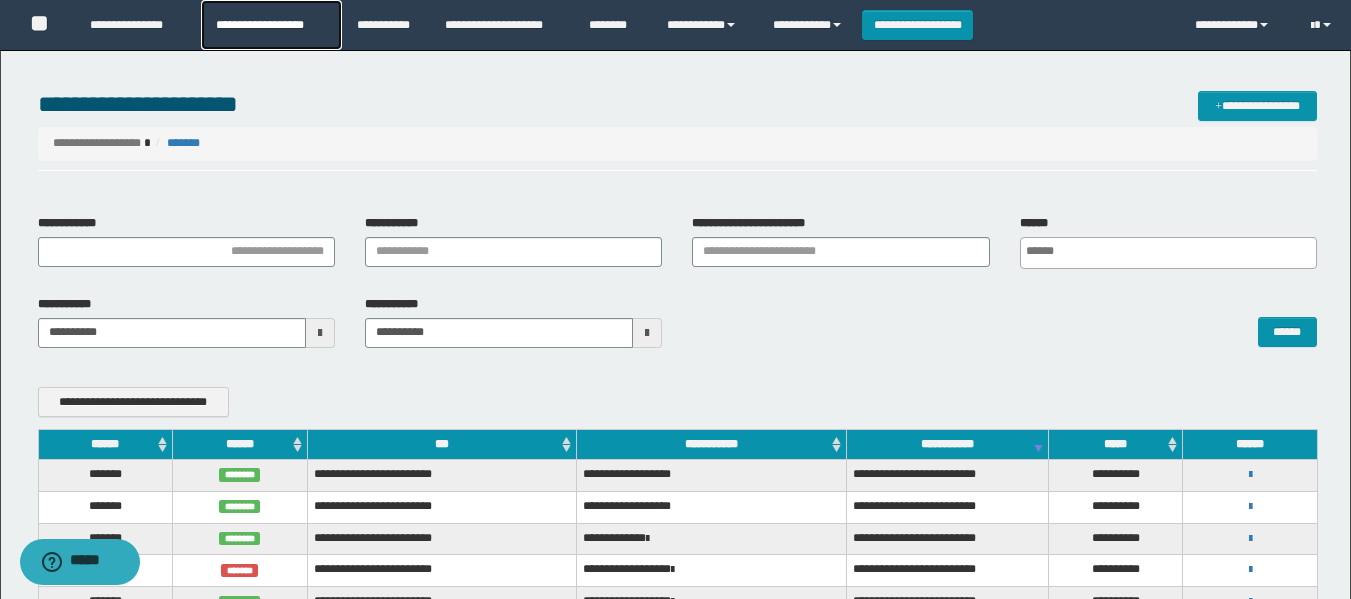 click on "**********" at bounding box center [271, 25] 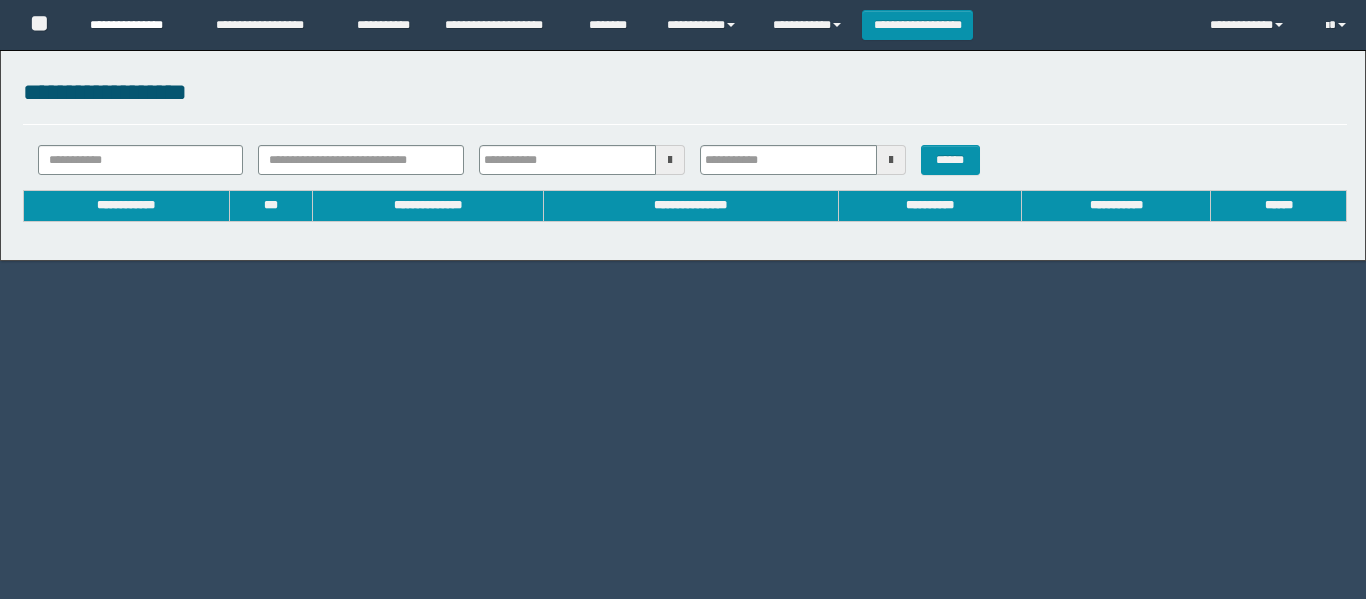 type 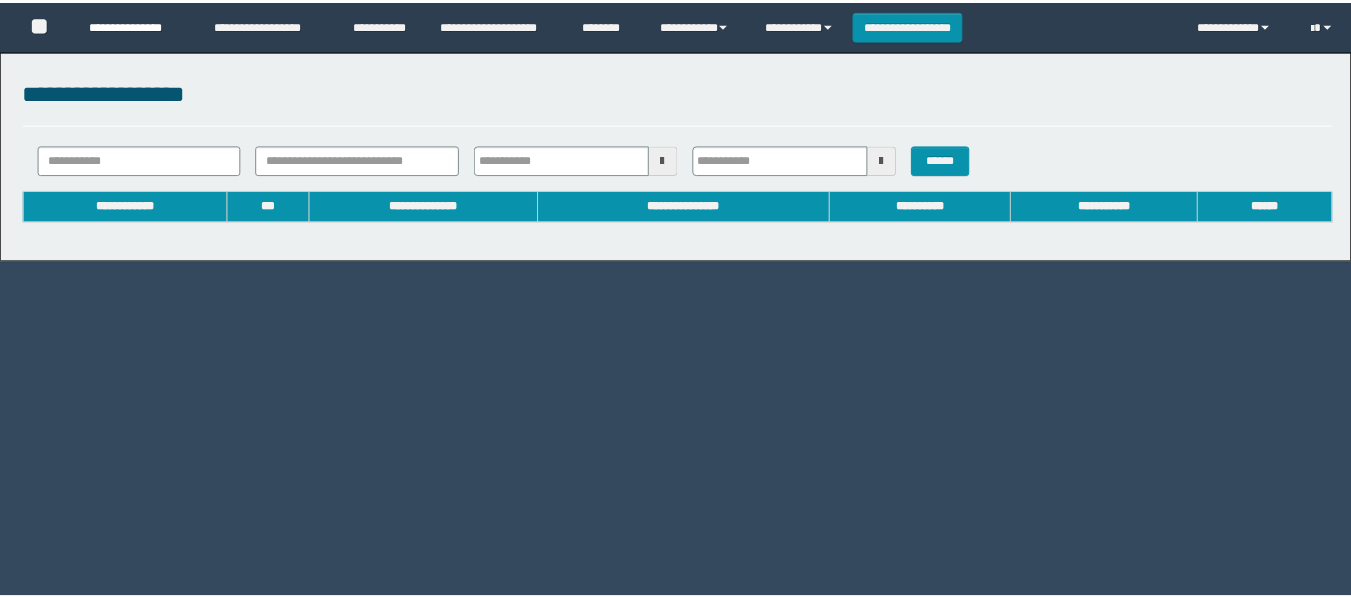 scroll, scrollTop: 0, scrollLeft: 0, axis: both 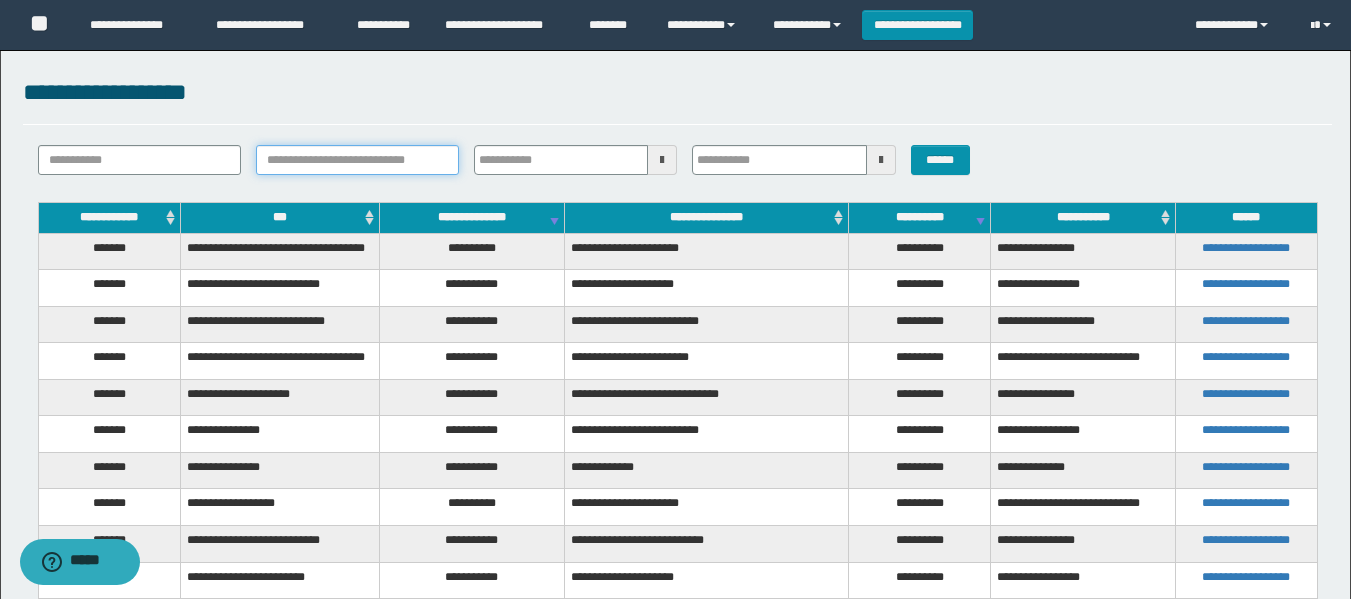 click on "**********" at bounding box center [357, 160] 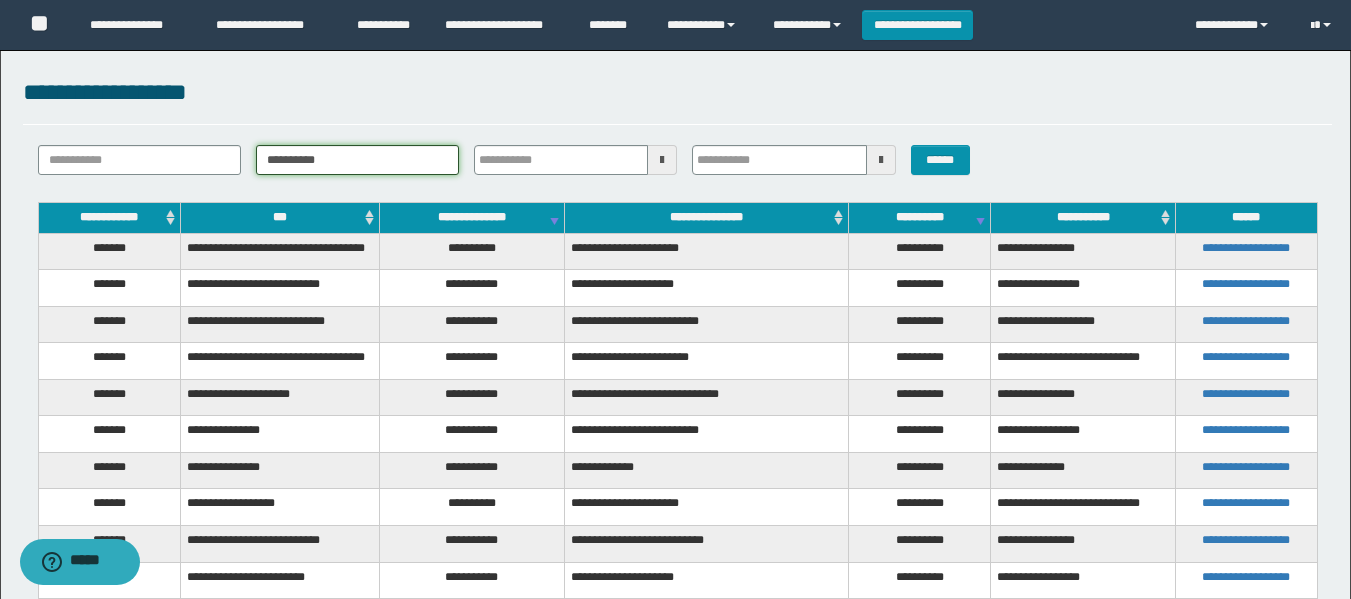 type on "**********" 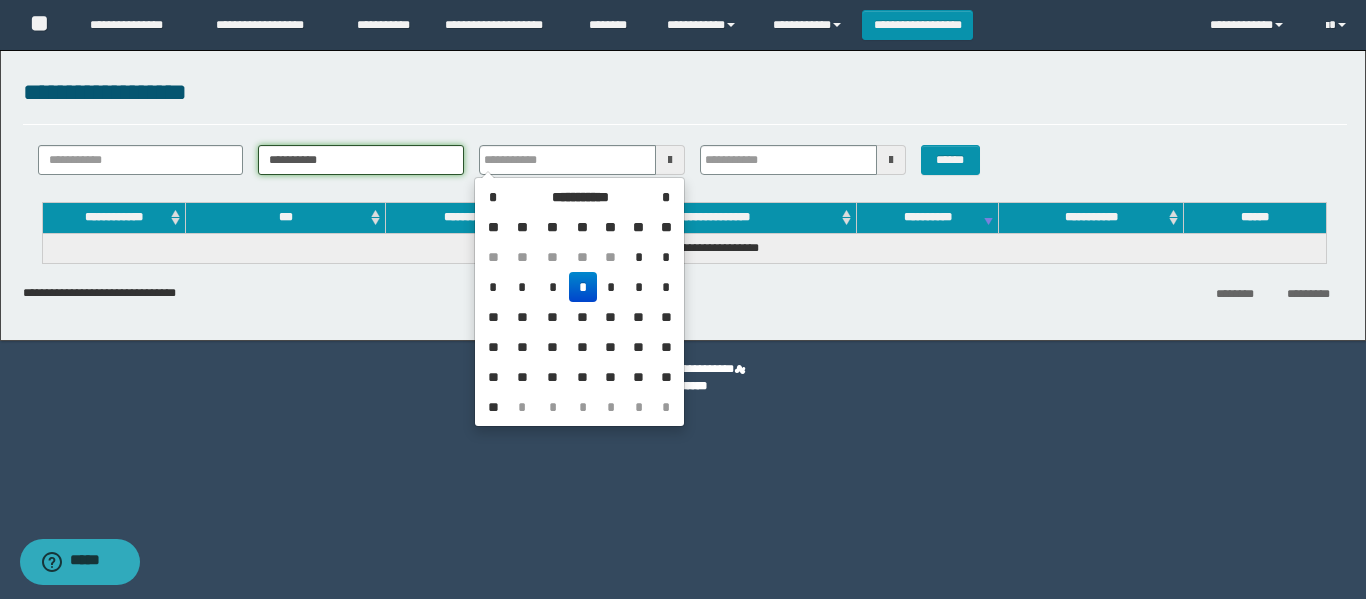 type 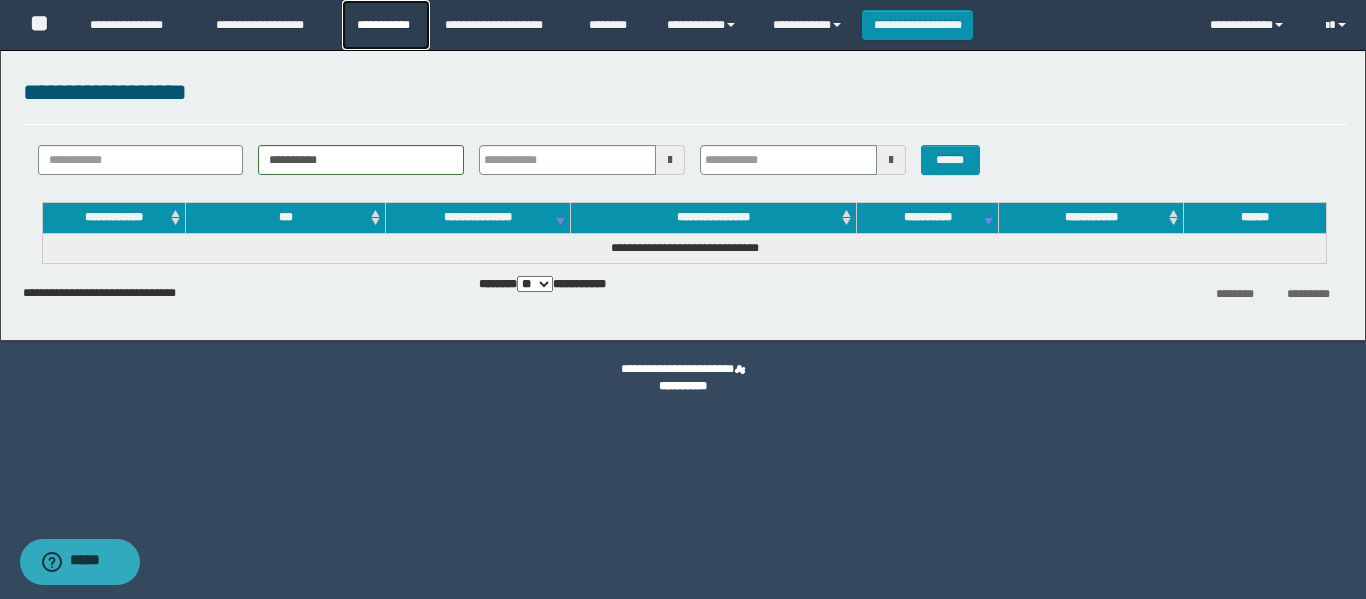 click on "**********" at bounding box center [386, 25] 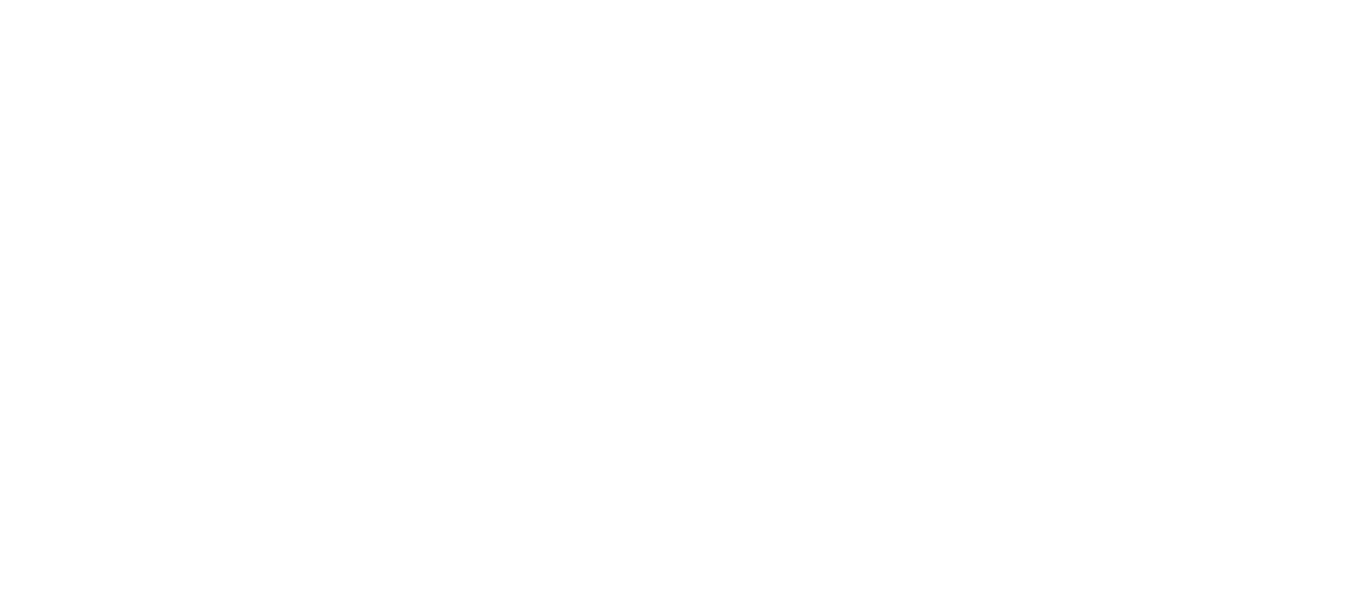 select 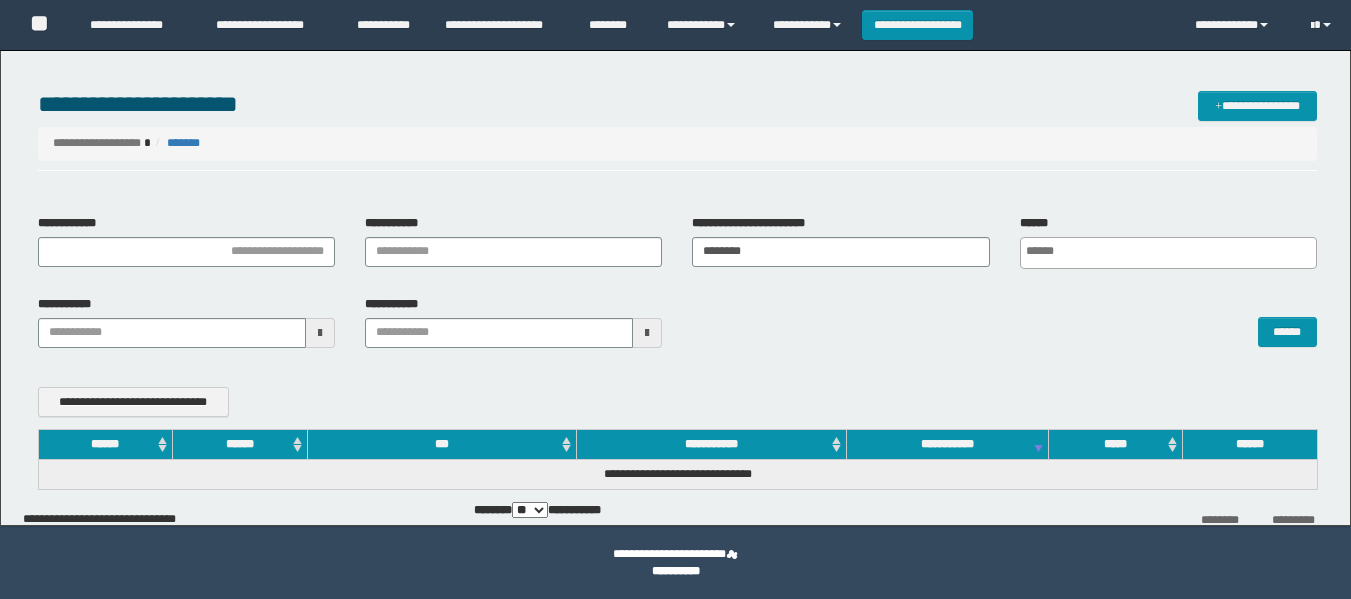 scroll, scrollTop: 0, scrollLeft: 0, axis: both 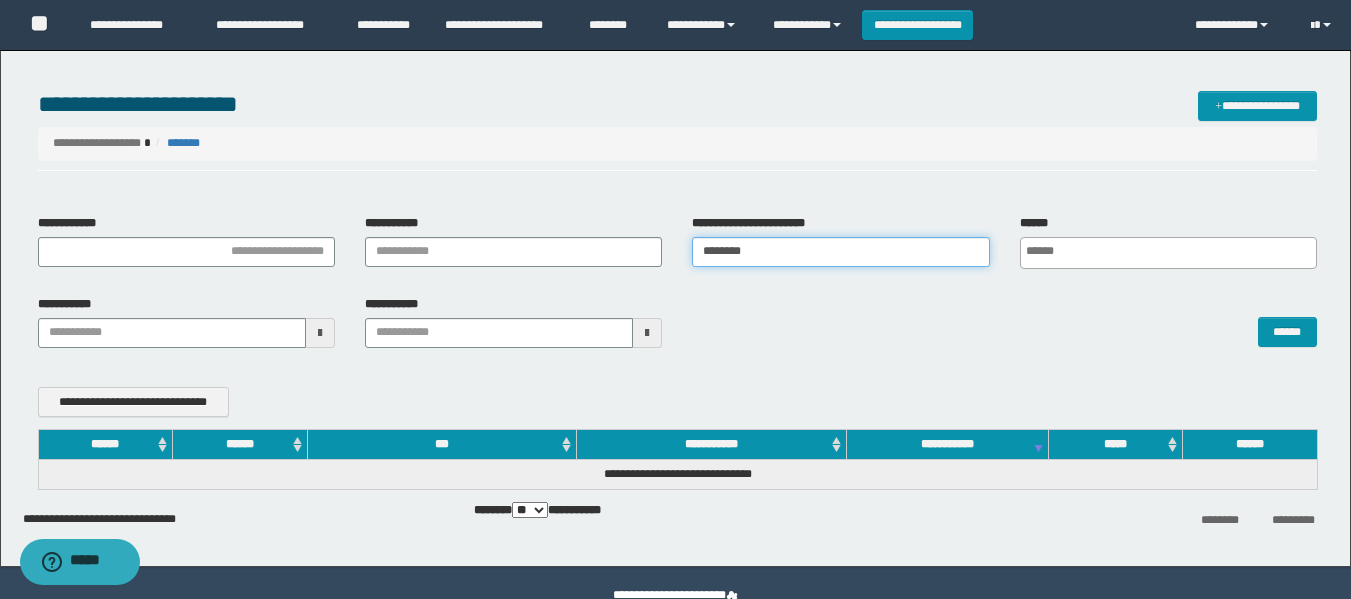drag, startPoint x: 818, startPoint y: 246, endPoint x: 666, endPoint y: 302, distance: 161.98766 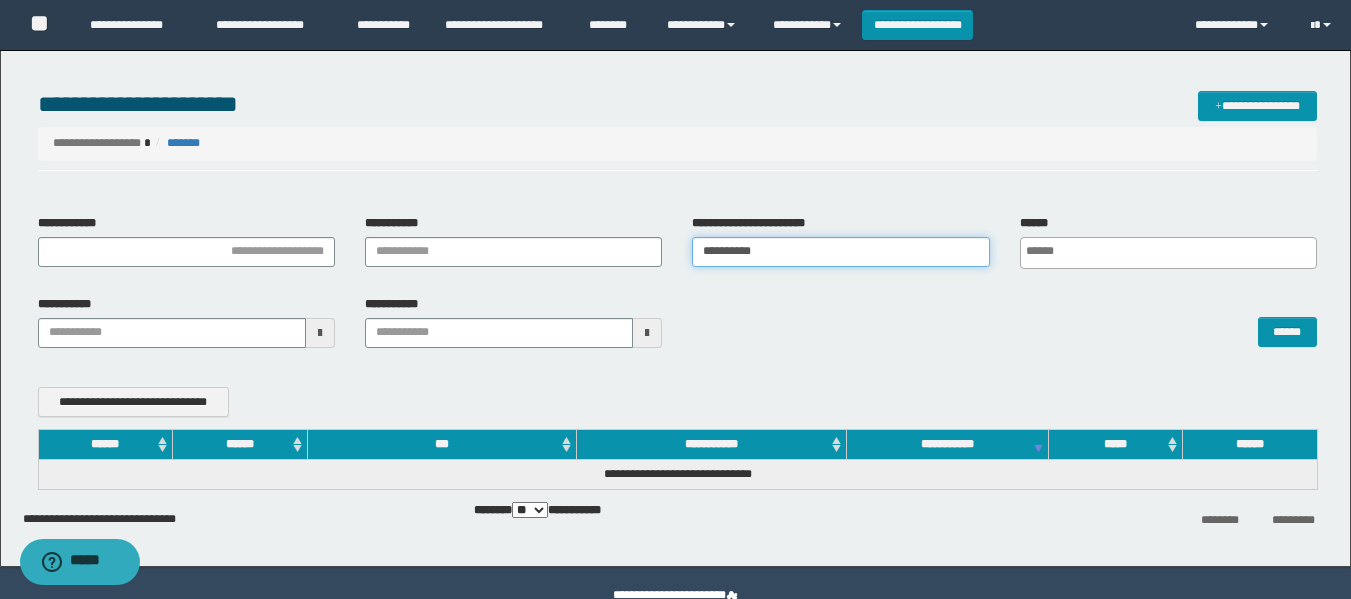 type 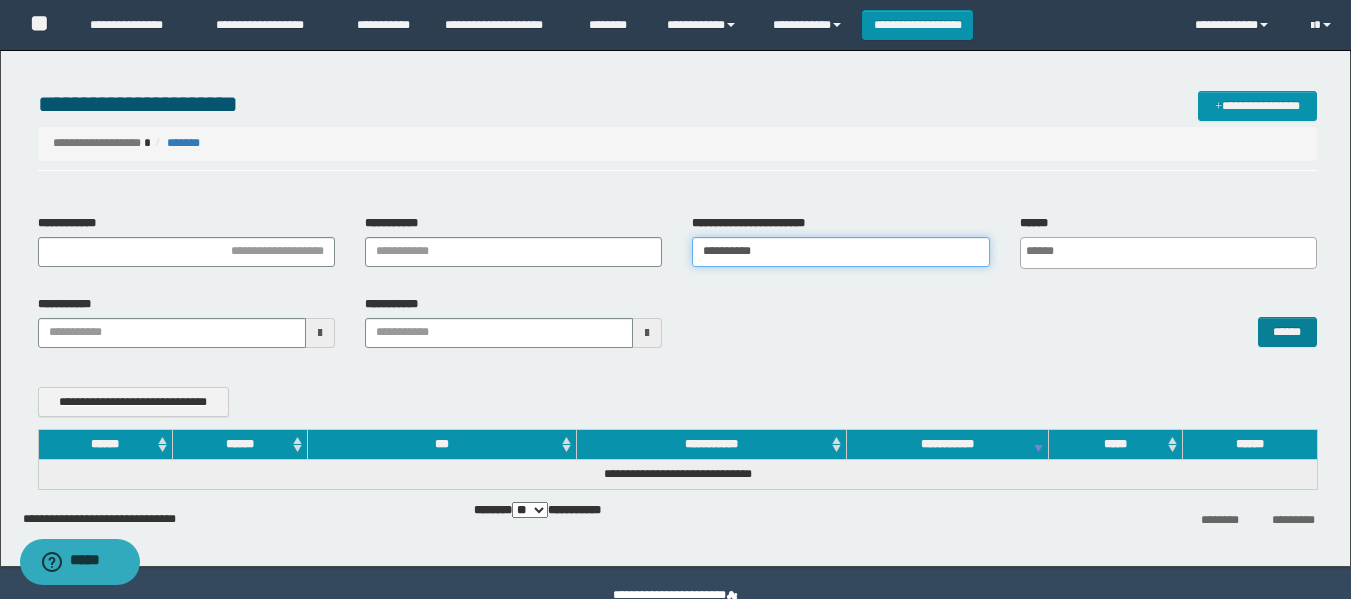 type on "**********" 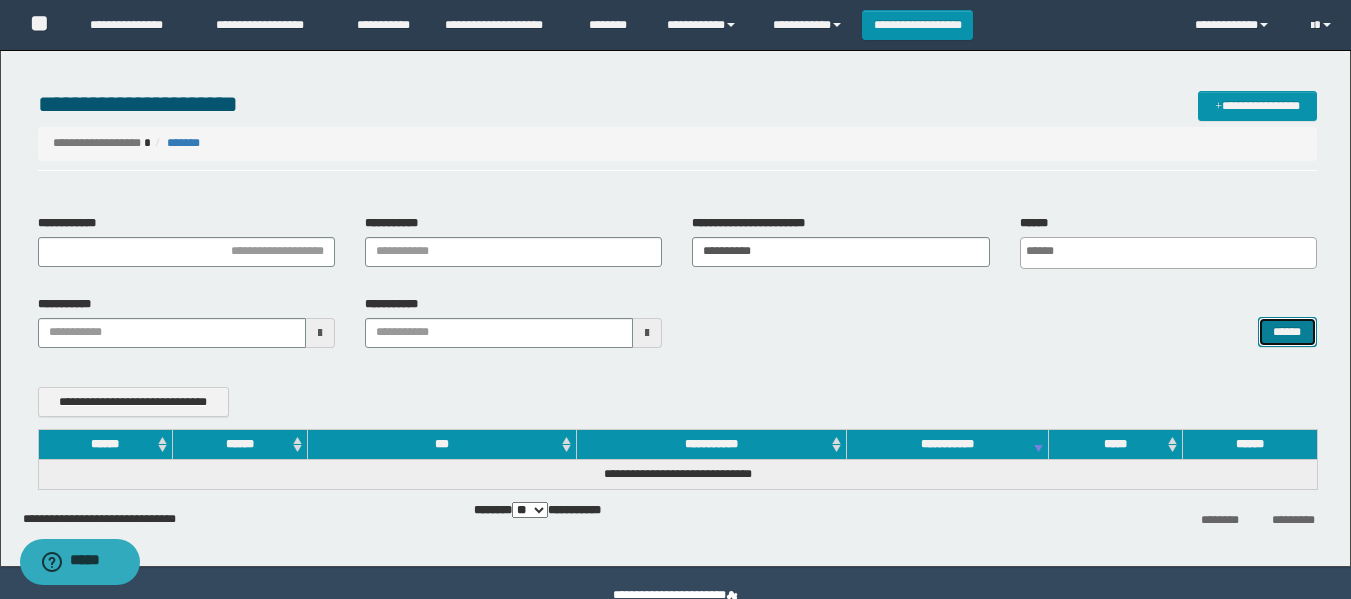 click on "******" at bounding box center (1287, 332) 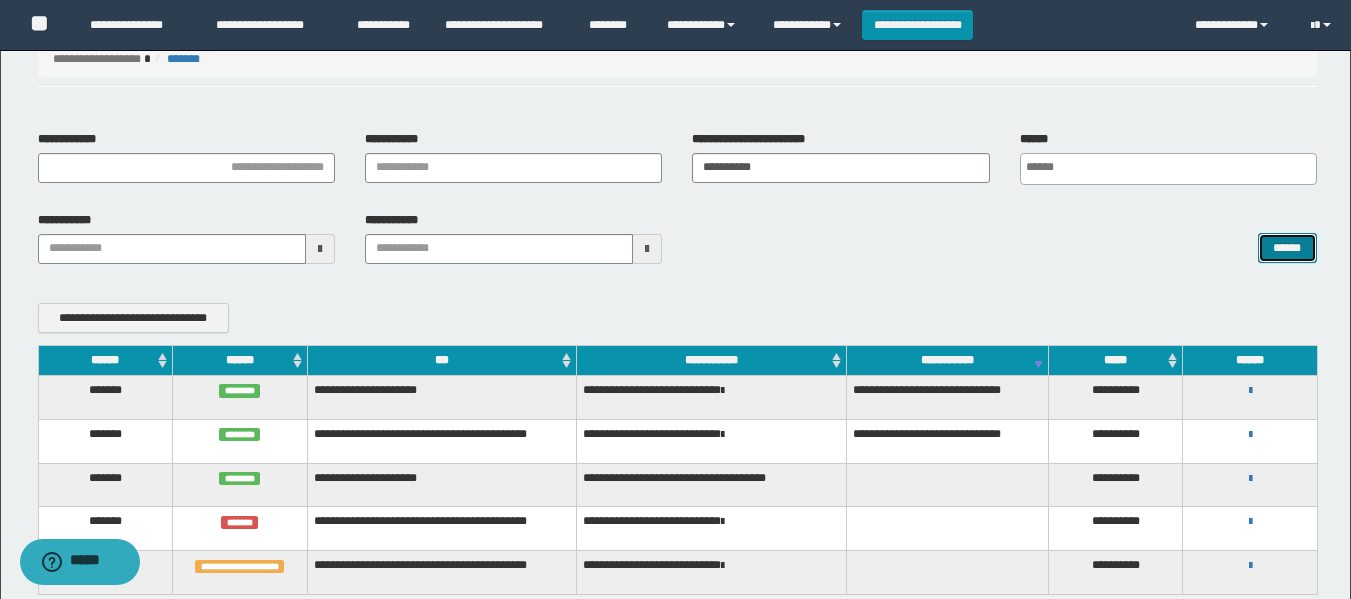 scroll, scrollTop: 200, scrollLeft: 0, axis: vertical 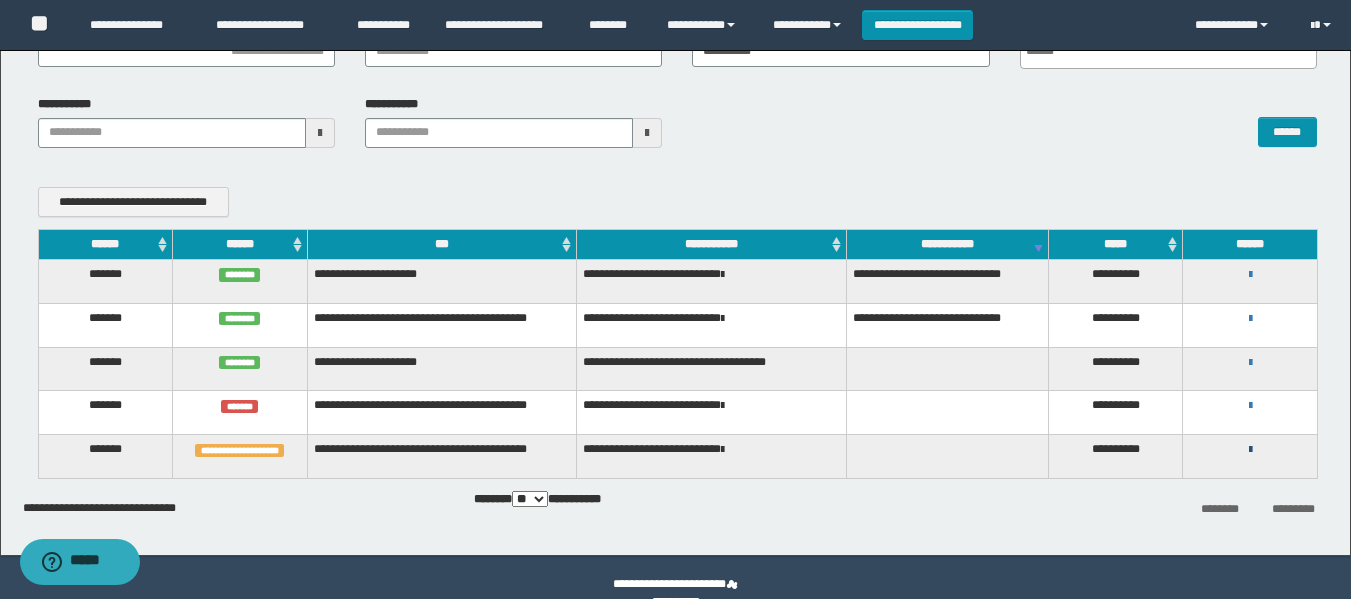 click at bounding box center (1250, 450) 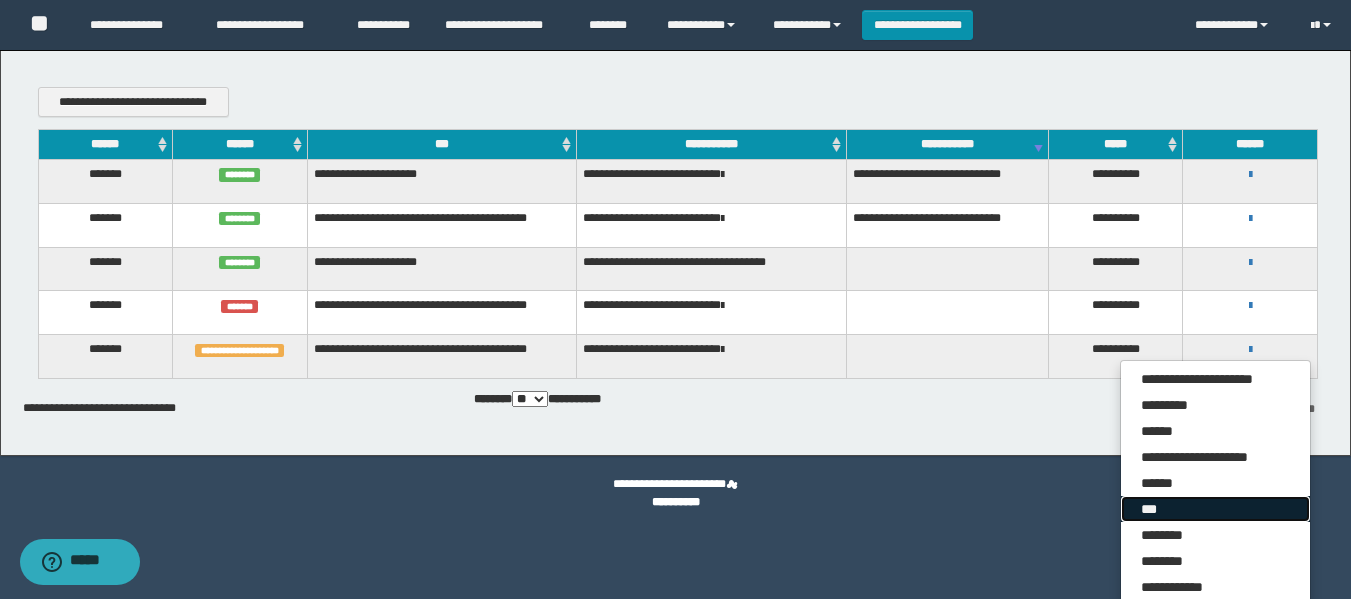 click on "***" at bounding box center [1215, 509] 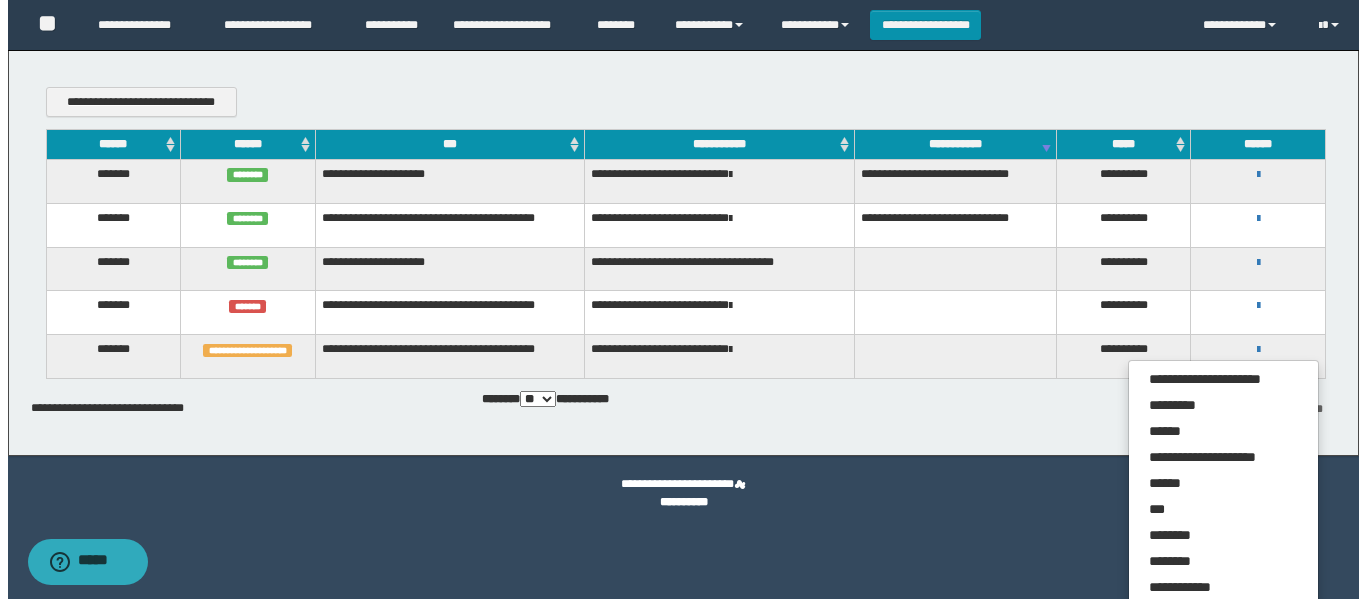 scroll, scrollTop: 232, scrollLeft: 0, axis: vertical 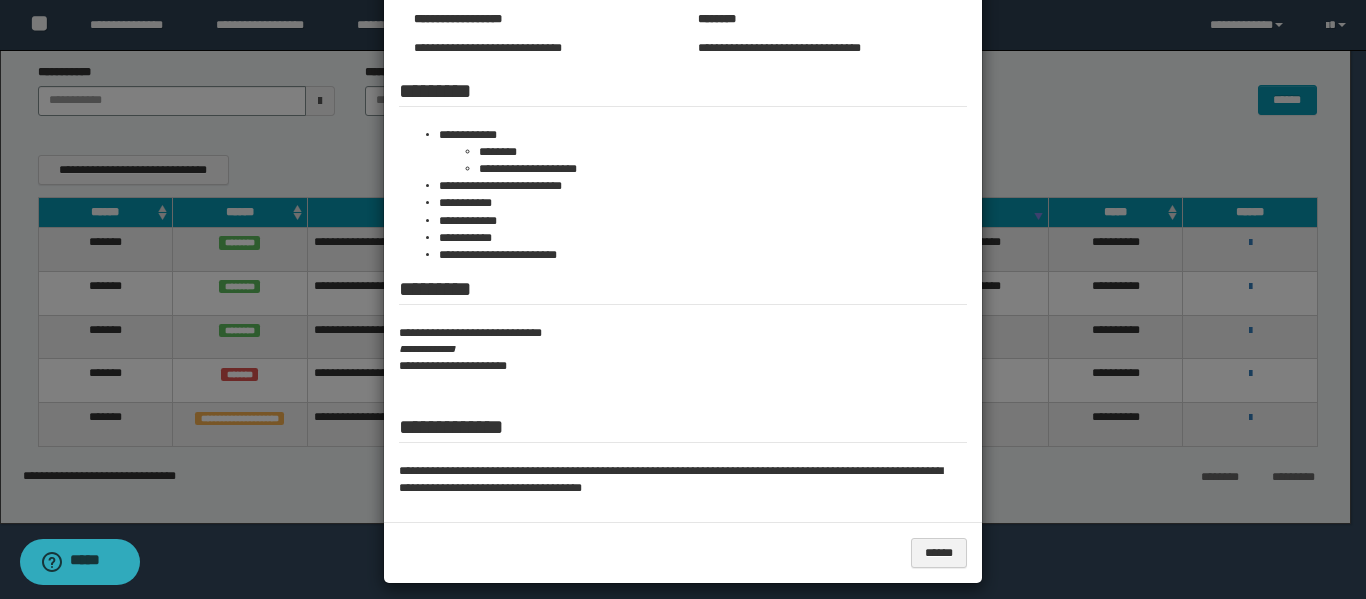 click at bounding box center (683, 157) 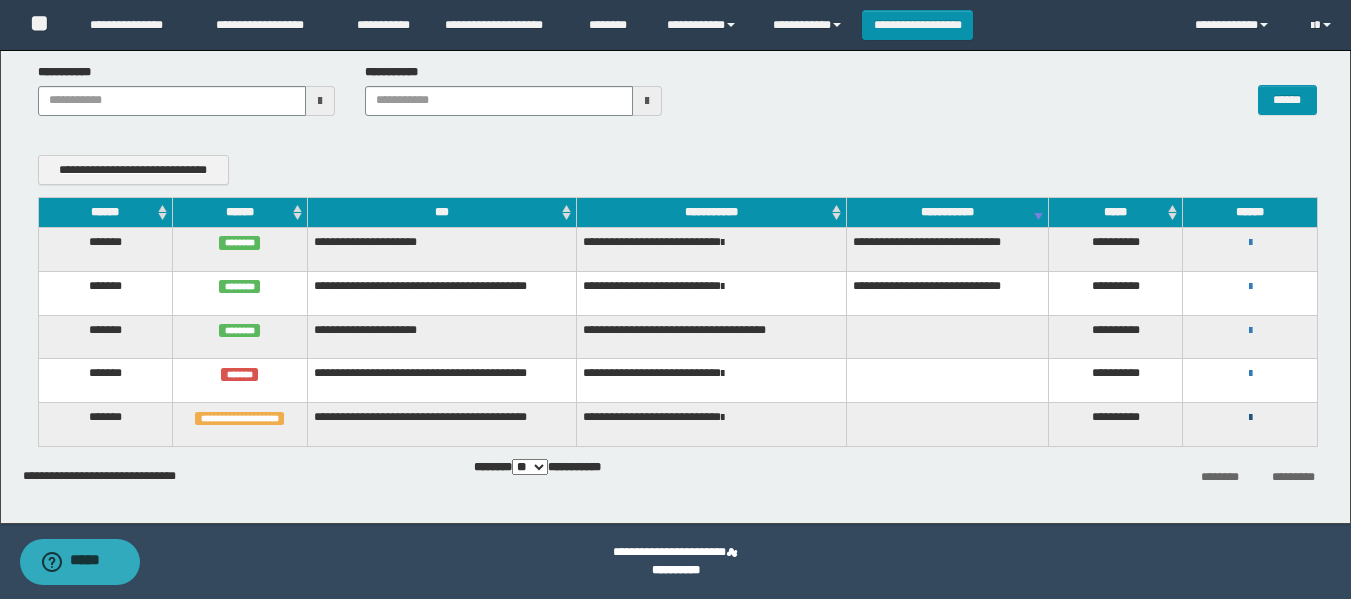 click at bounding box center [1250, 418] 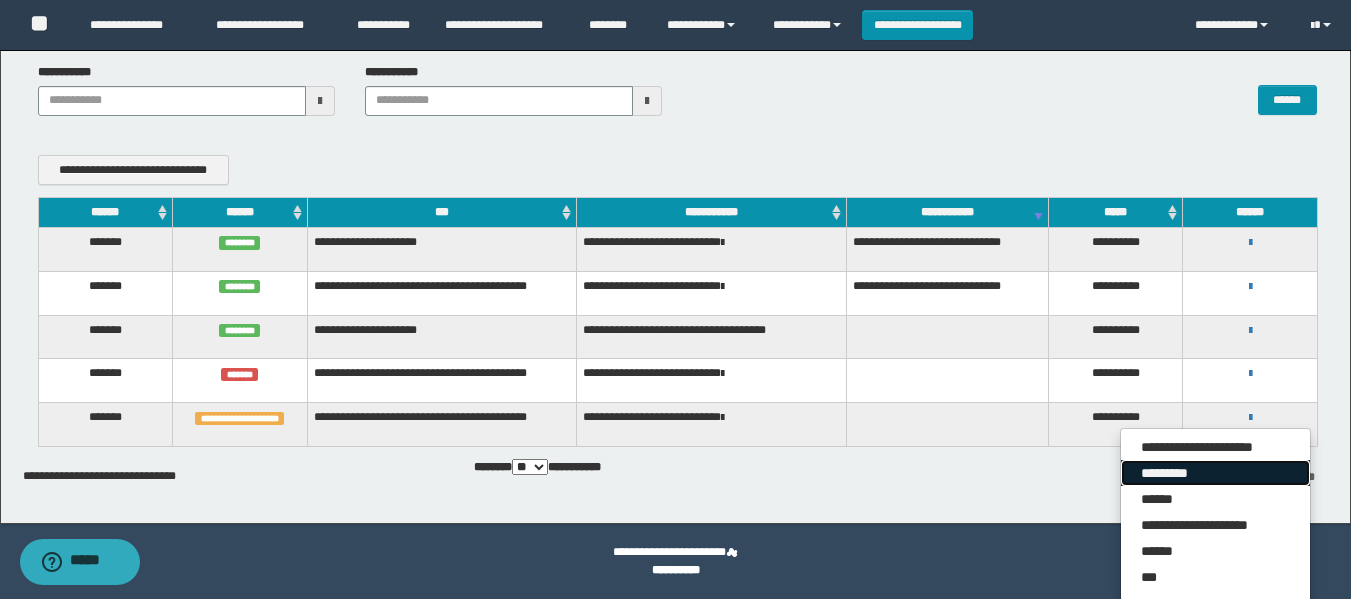 click on "*********" at bounding box center (1215, 473) 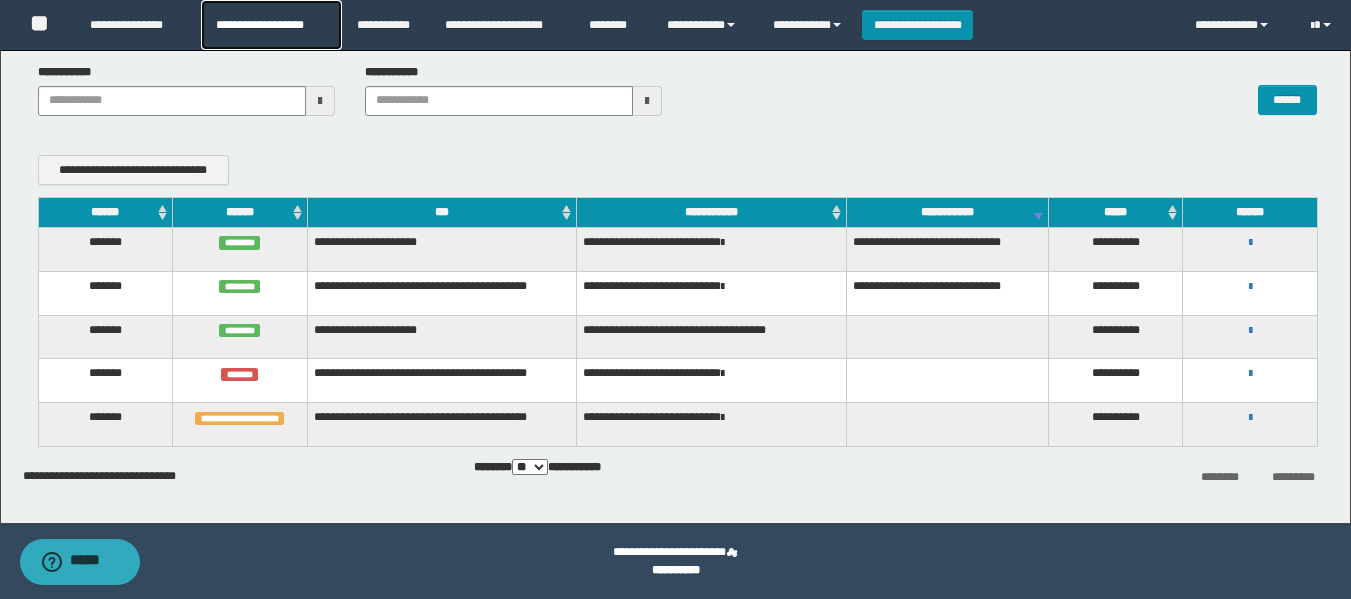click on "**********" at bounding box center [271, 25] 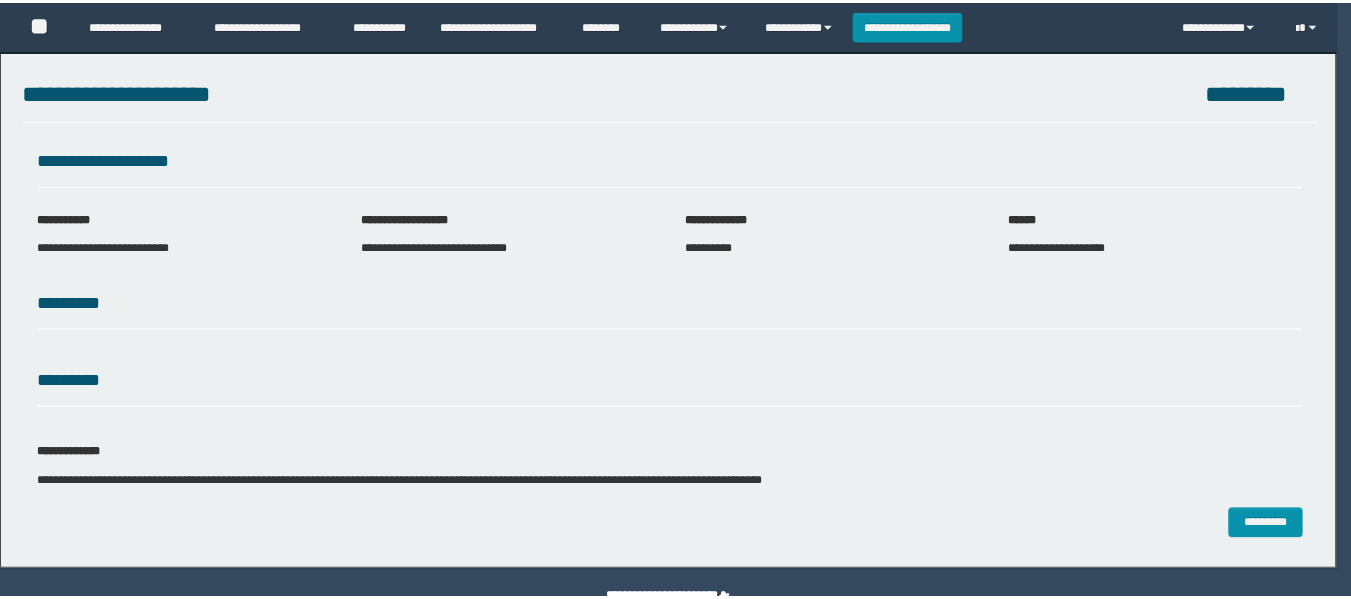 scroll, scrollTop: 0, scrollLeft: 0, axis: both 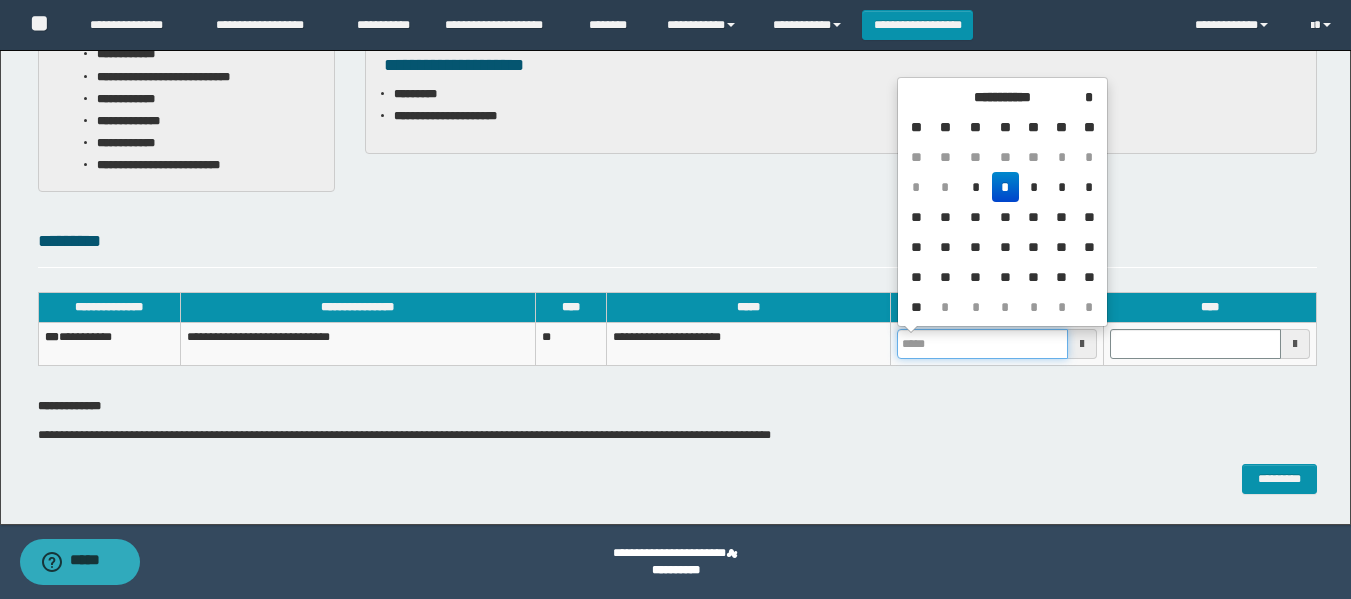 click at bounding box center [982, 344] 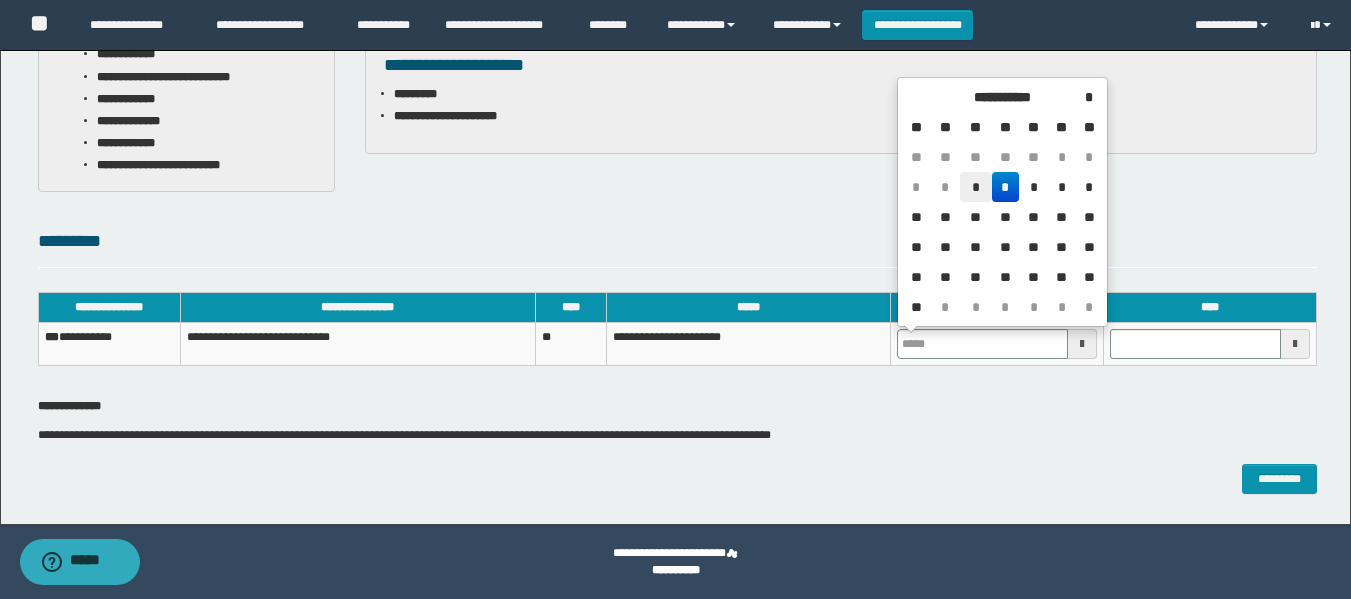 click on "*" at bounding box center (976, 187) 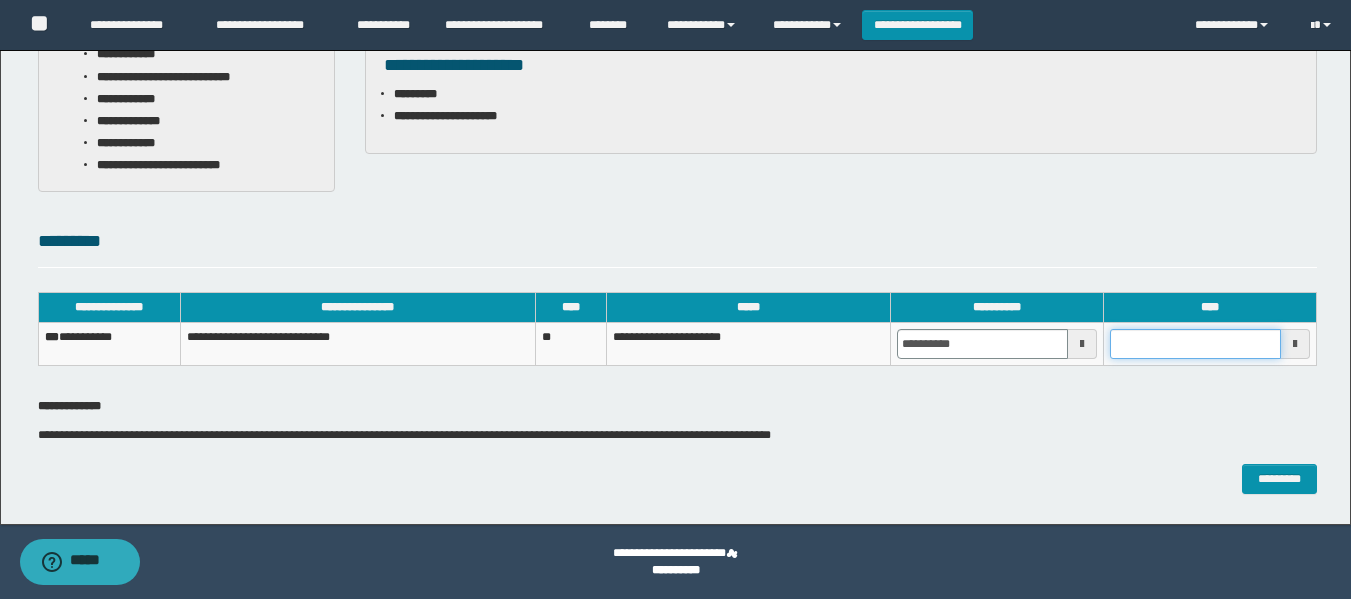 click at bounding box center (1195, 344) 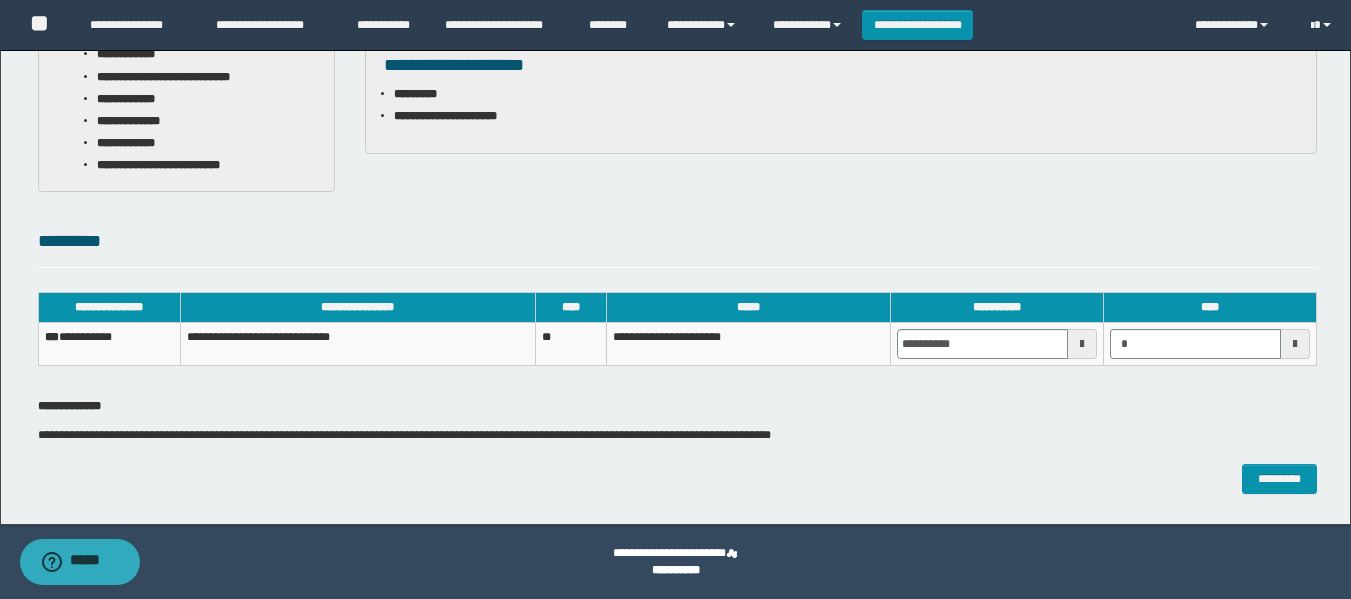 type on "*******" 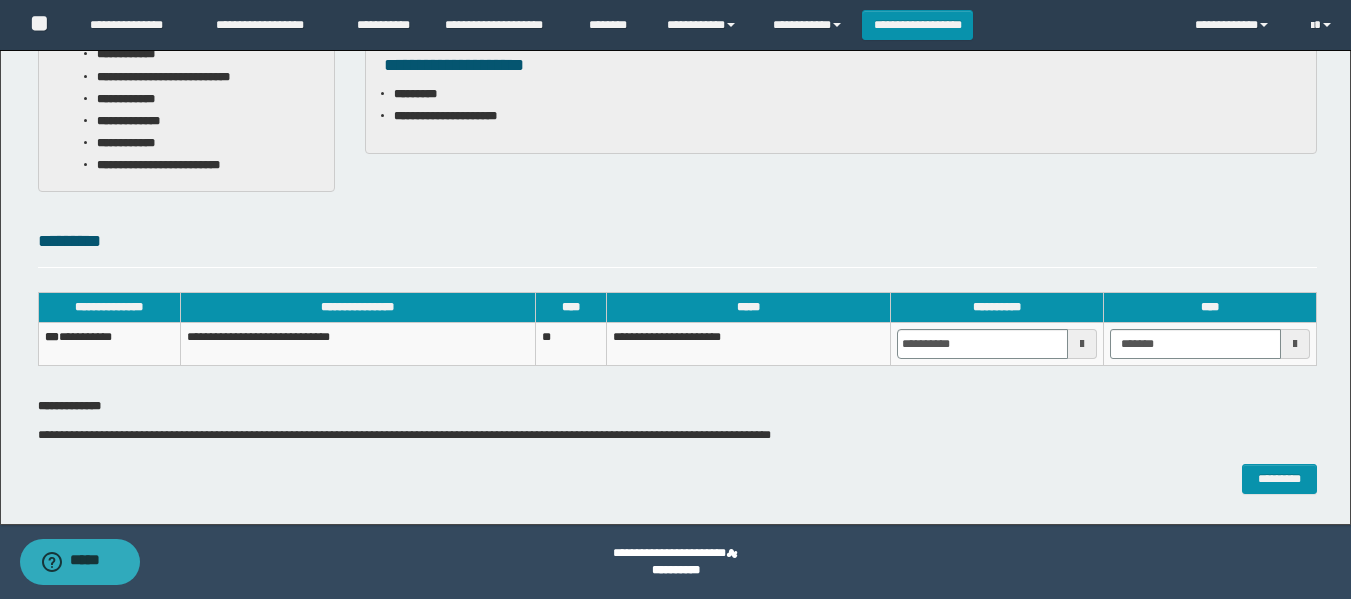 click on "*********" at bounding box center [677, 250] 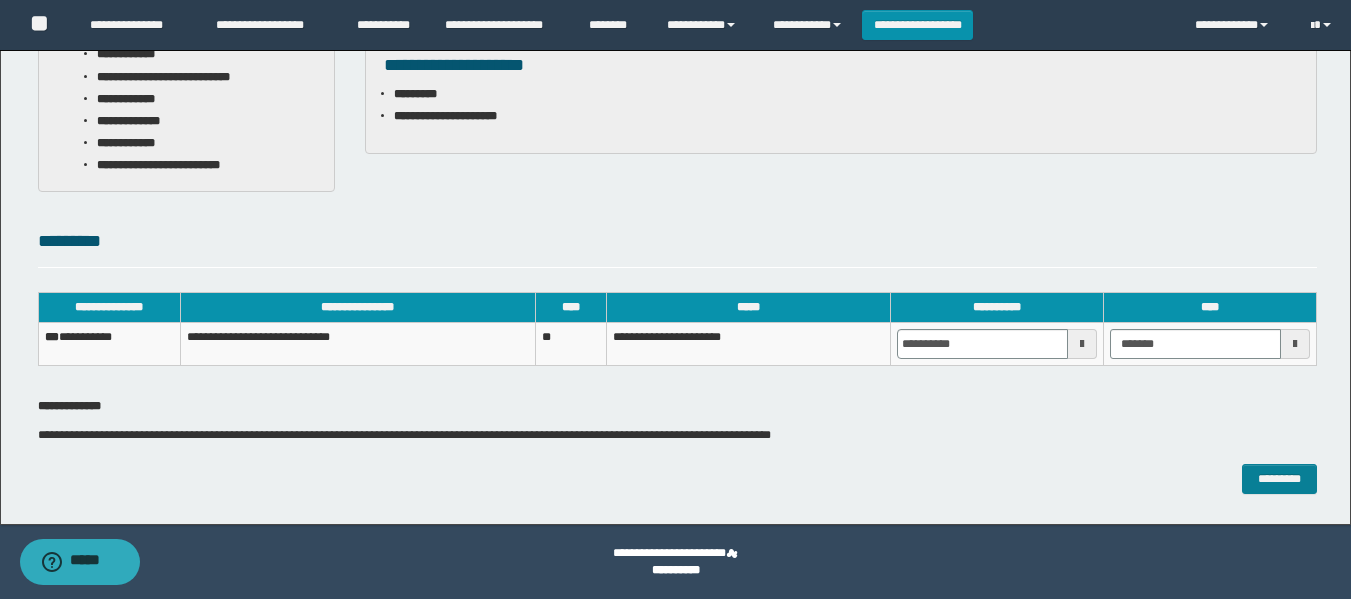 click on "**********" at bounding box center (675, 124) 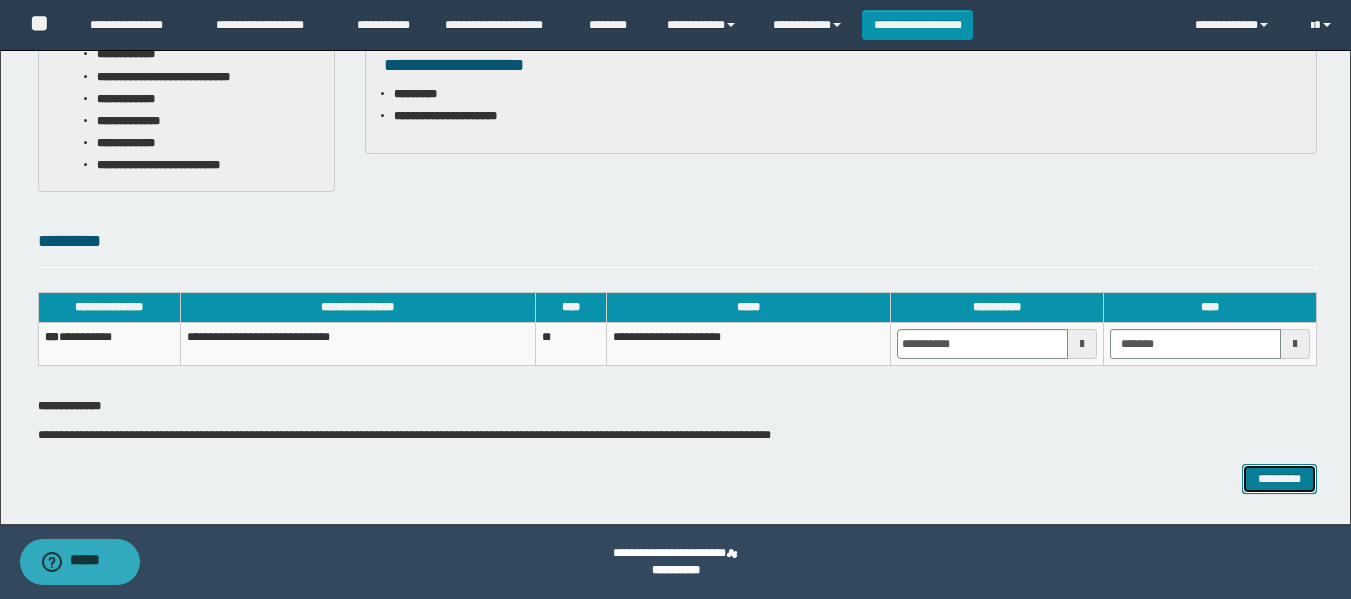 click on "*********" at bounding box center [1279, 479] 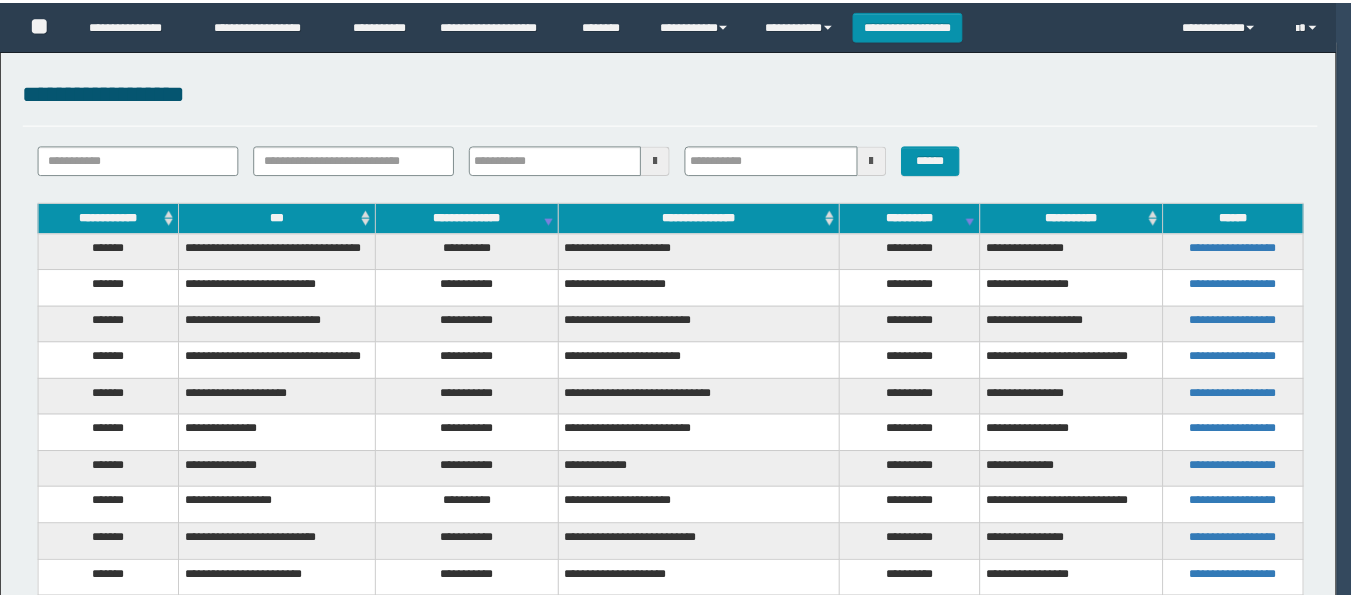 scroll, scrollTop: 0, scrollLeft: 0, axis: both 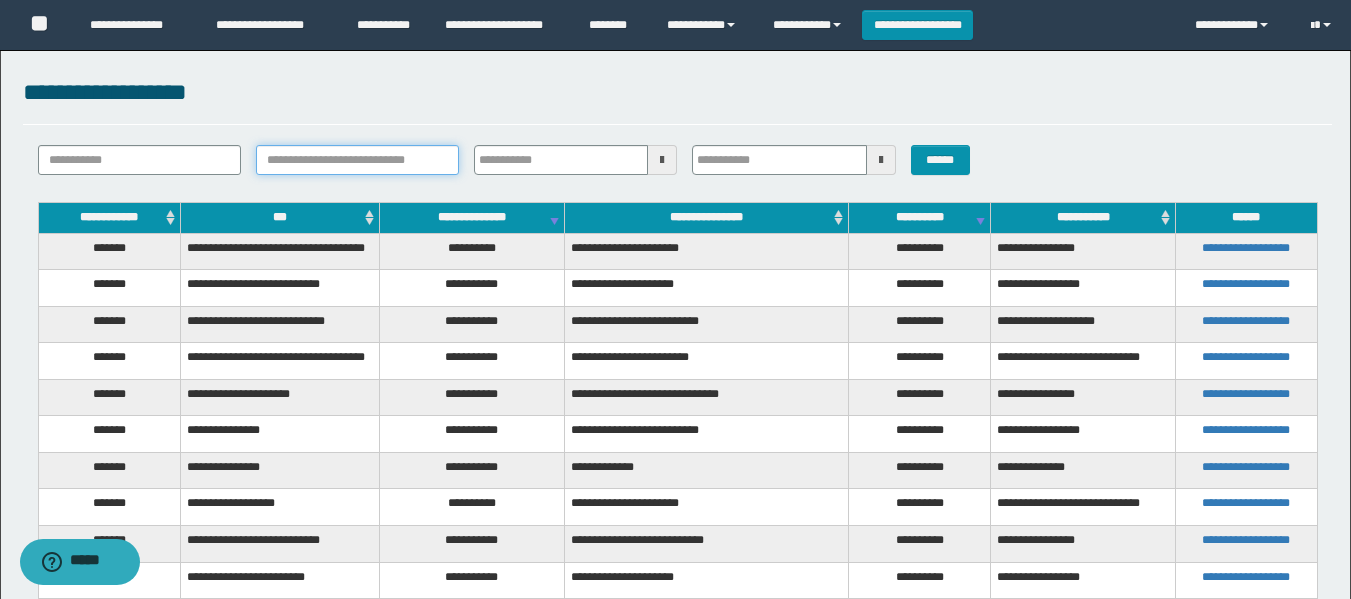 click on "**********" at bounding box center [357, 160] 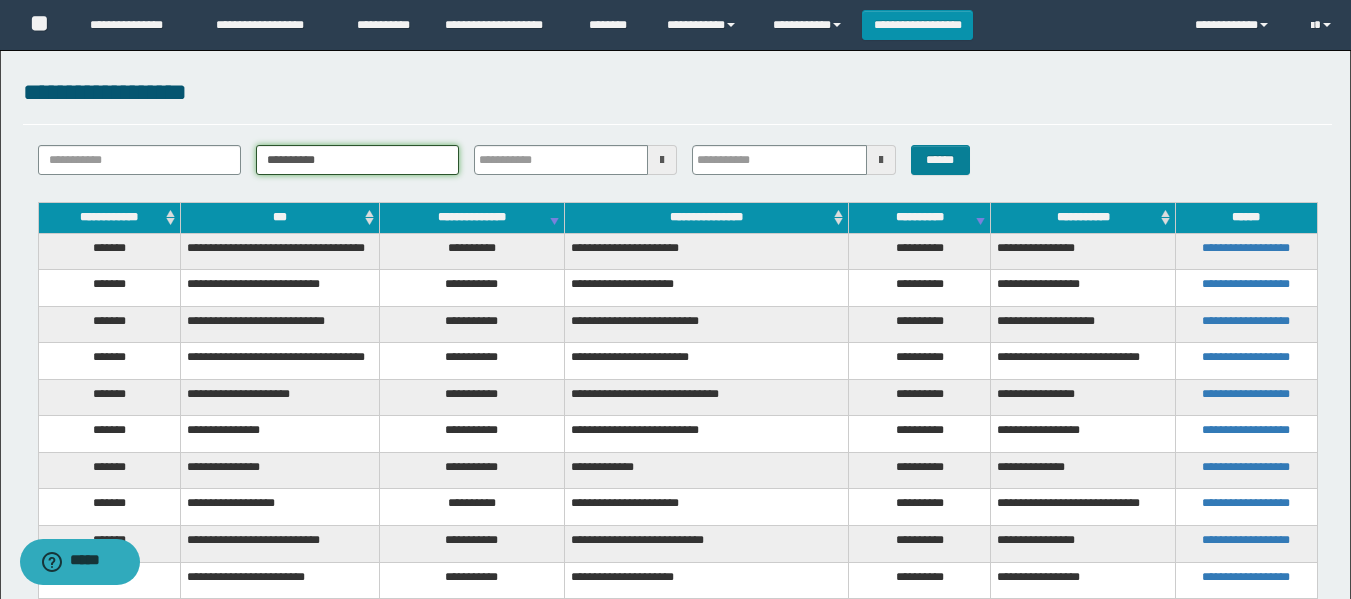 type on "**********" 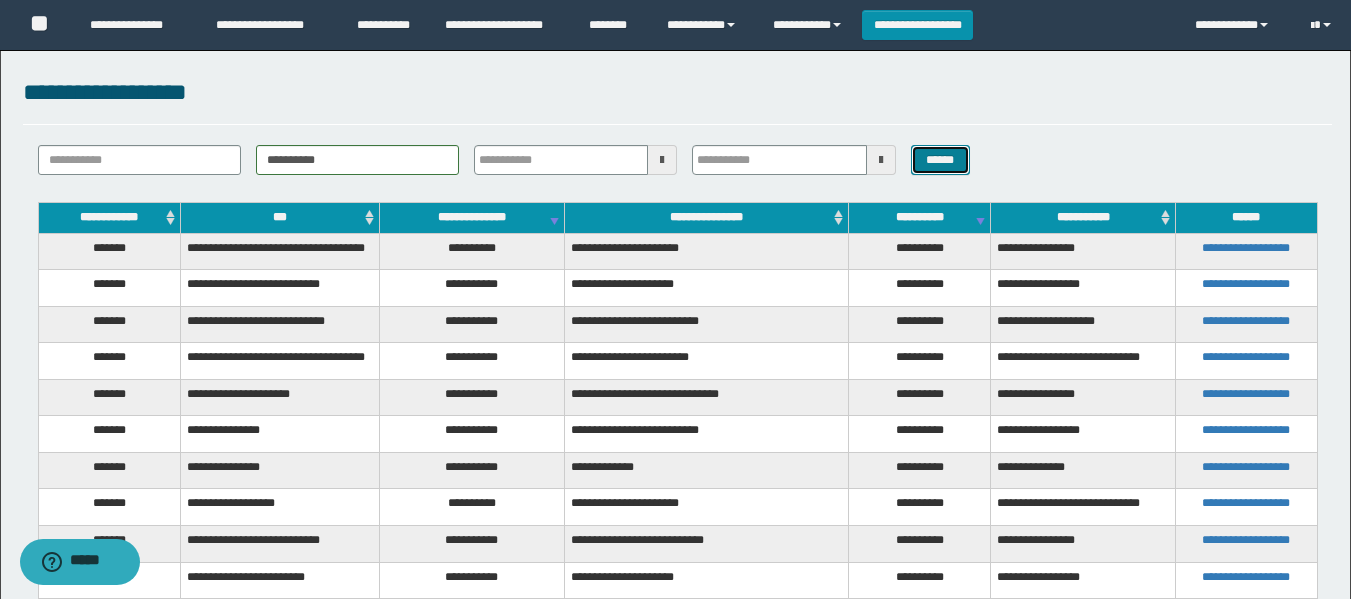click on "******" at bounding box center (940, 160) 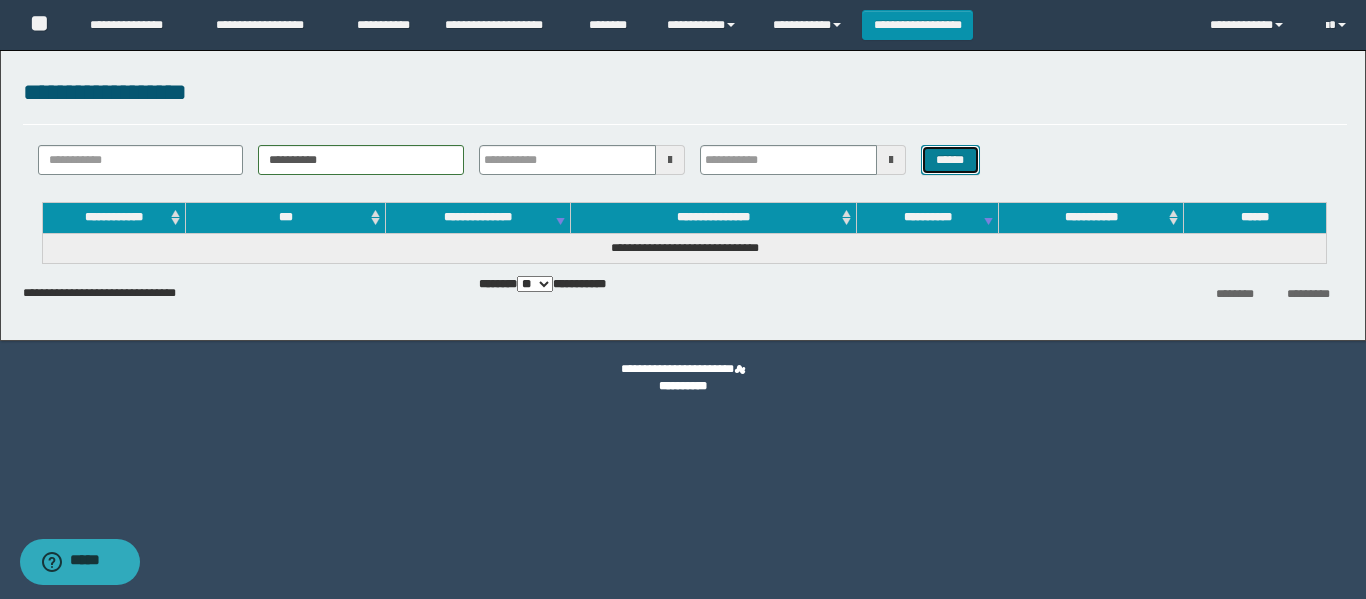 click on "******" at bounding box center [950, 160] 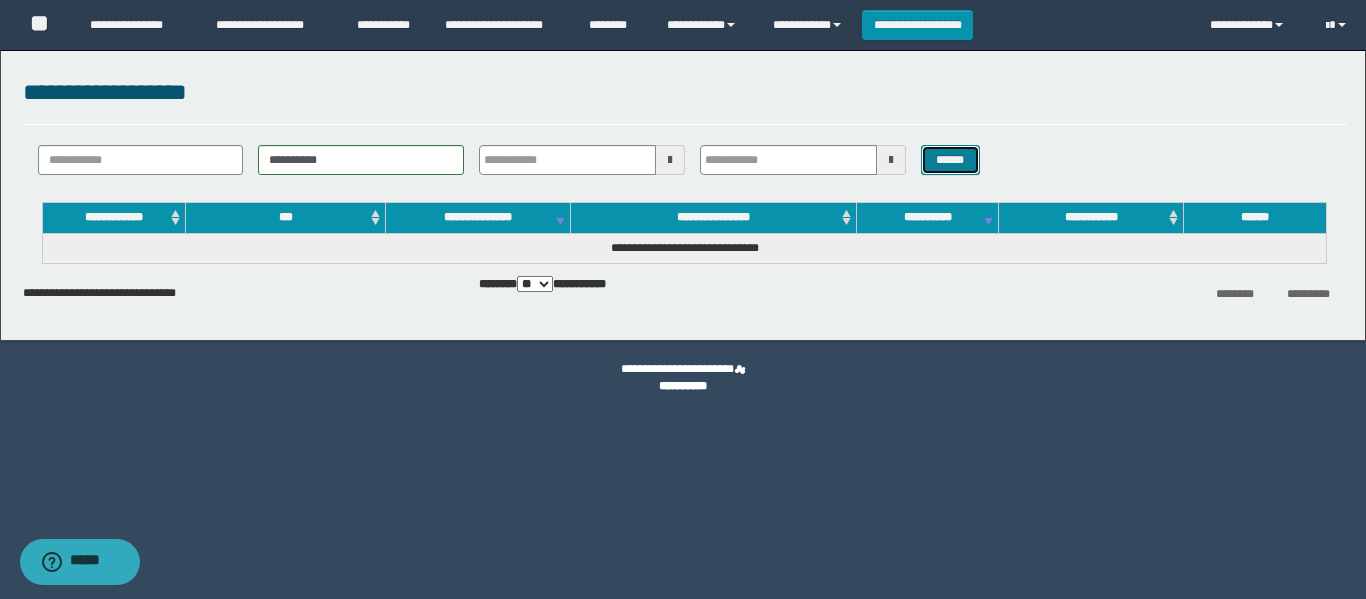 click on "******" at bounding box center (950, 160) 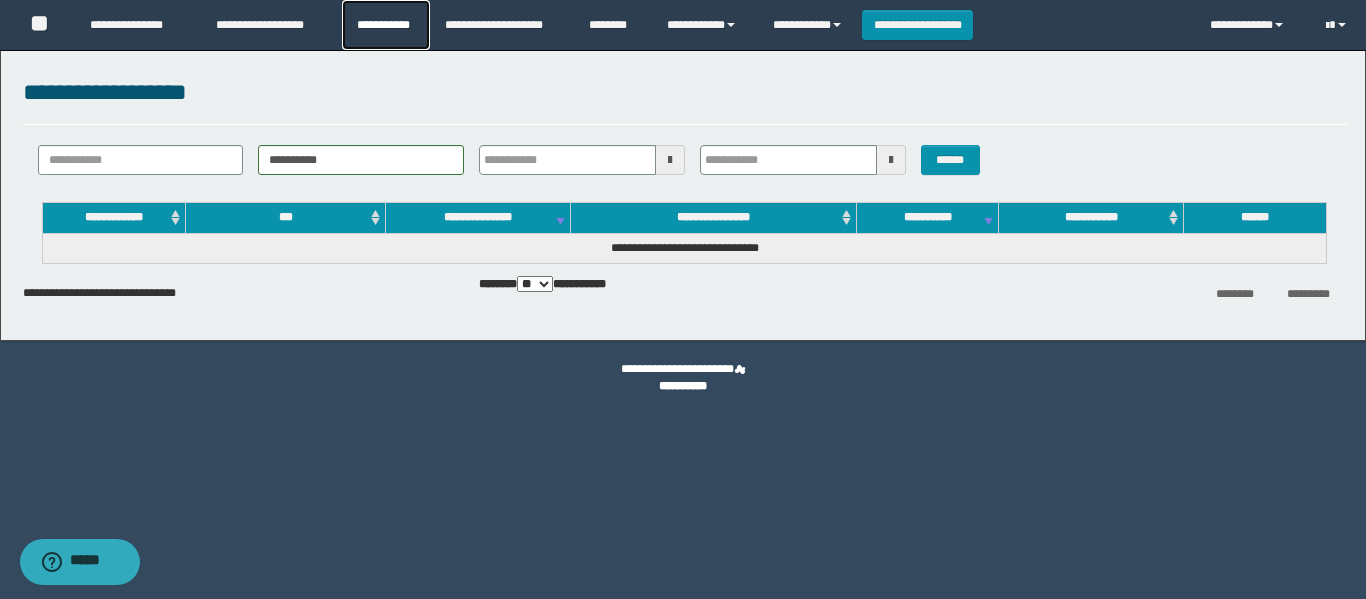 click on "**********" at bounding box center (386, 25) 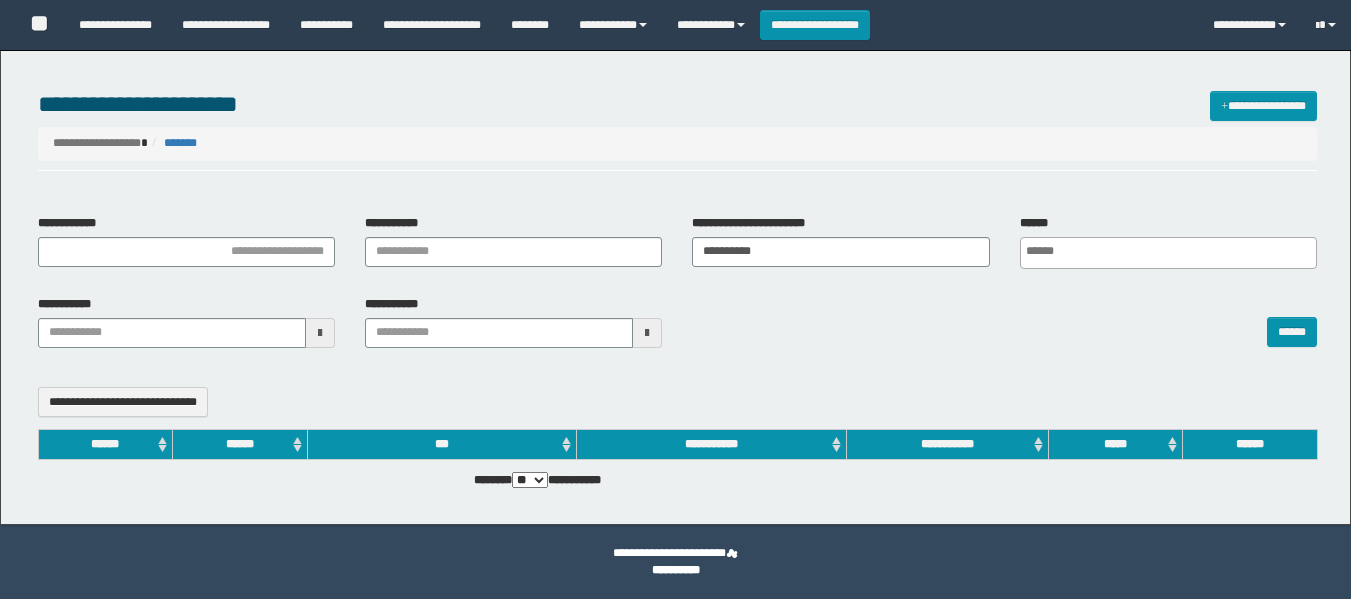 select 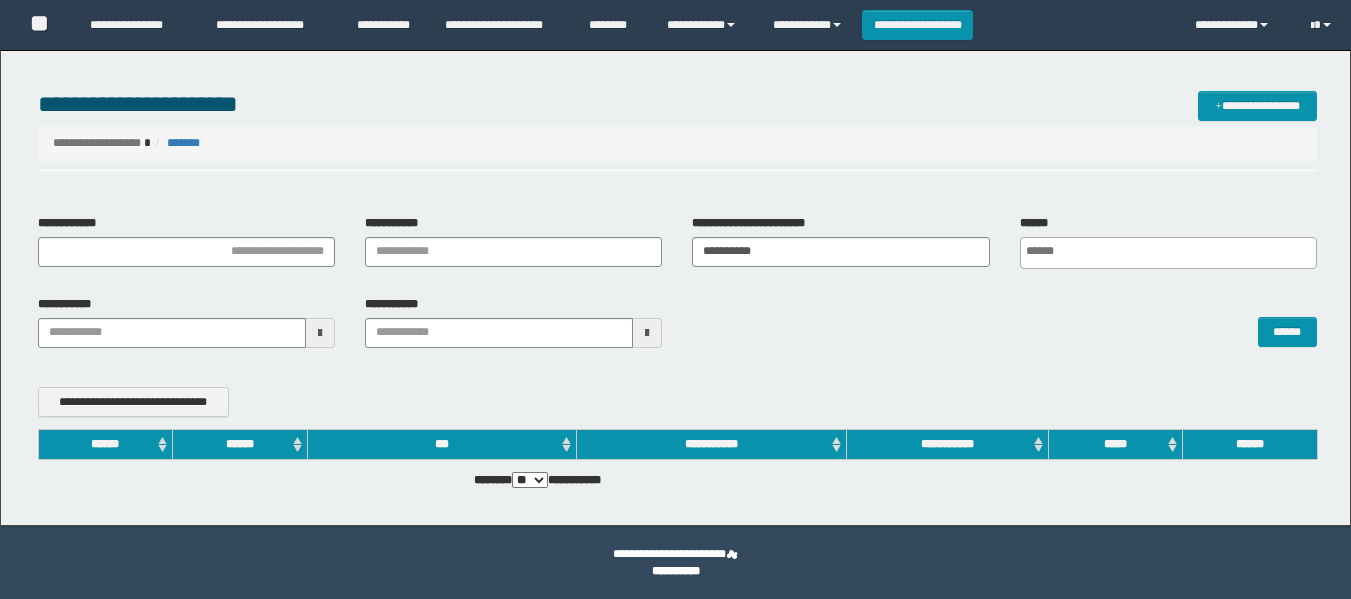 scroll, scrollTop: 0, scrollLeft: 0, axis: both 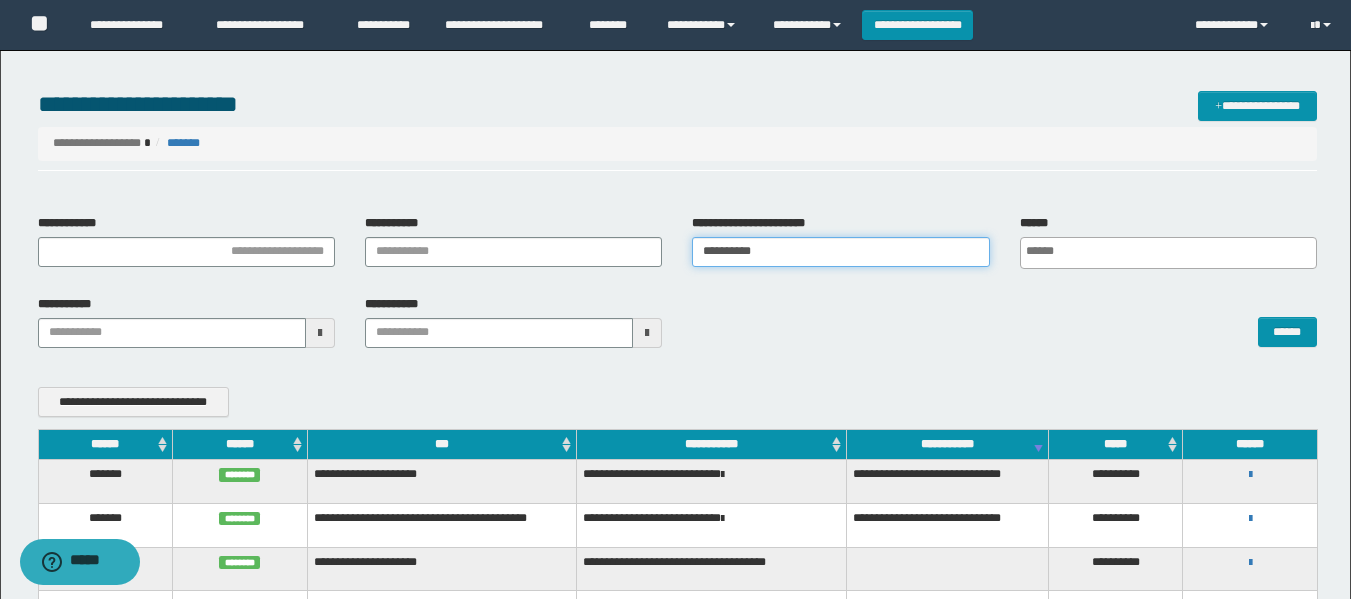 drag, startPoint x: 731, startPoint y: 270, endPoint x: 569, endPoint y: 278, distance: 162.19742 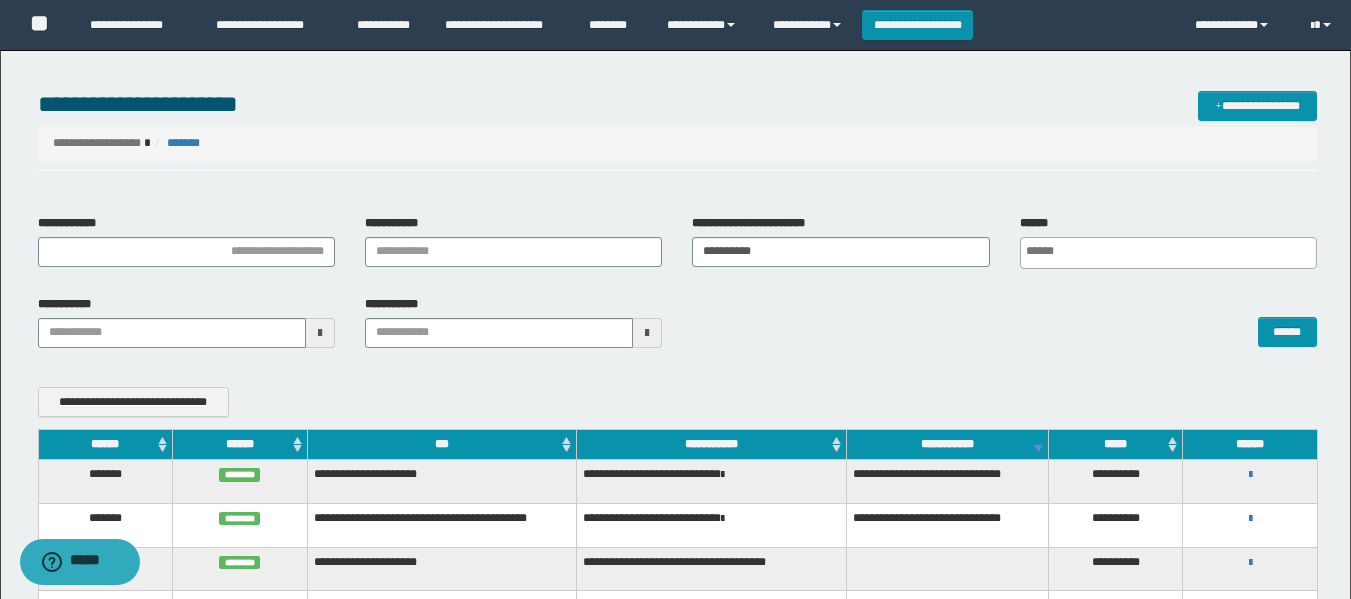 click on "******" at bounding box center [1004, 322] 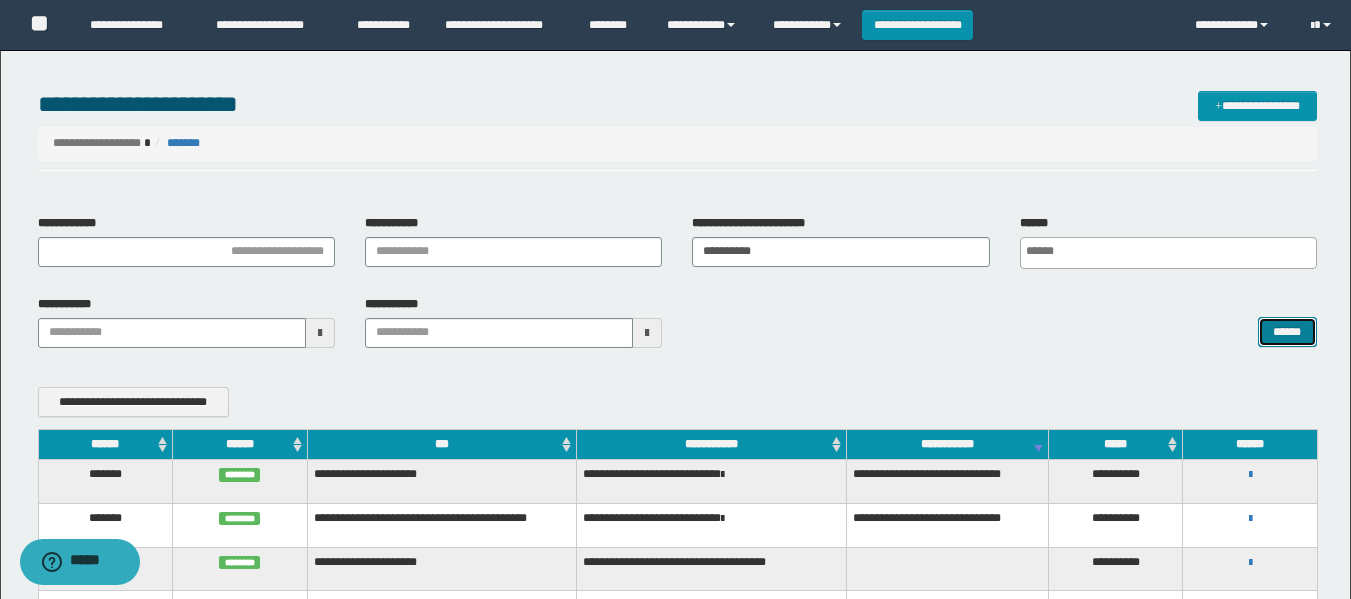 click on "******" at bounding box center (1287, 332) 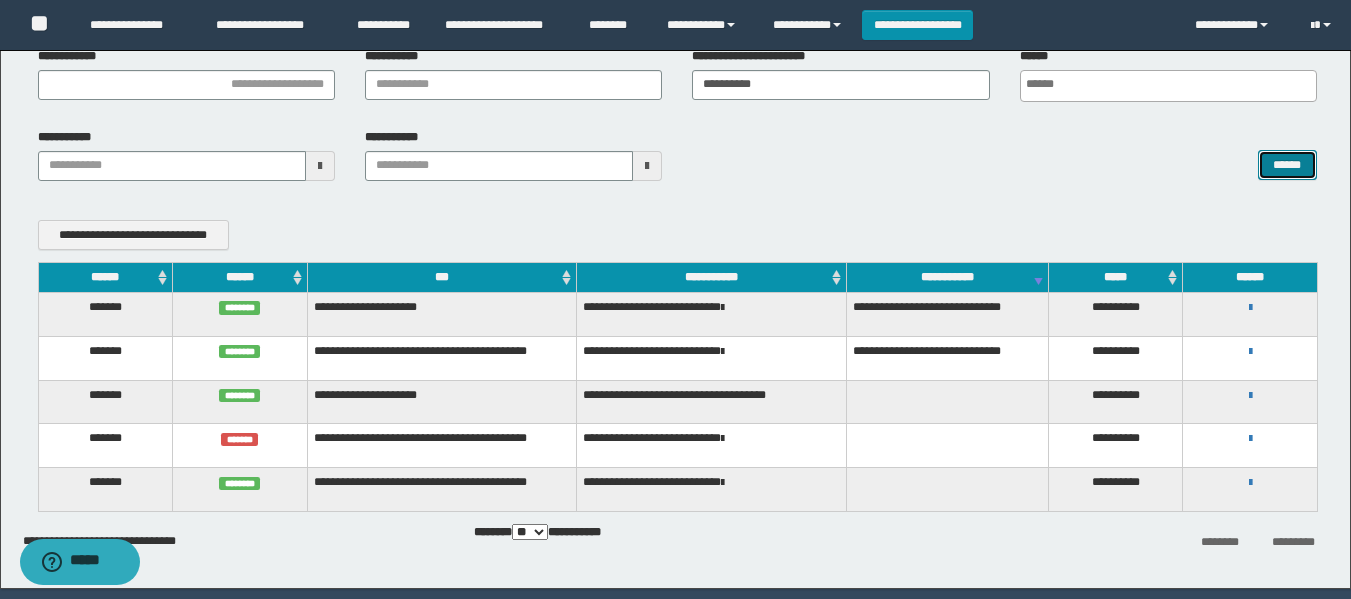 scroll, scrollTop: 132, scrollLeft: 0, axis: vertical 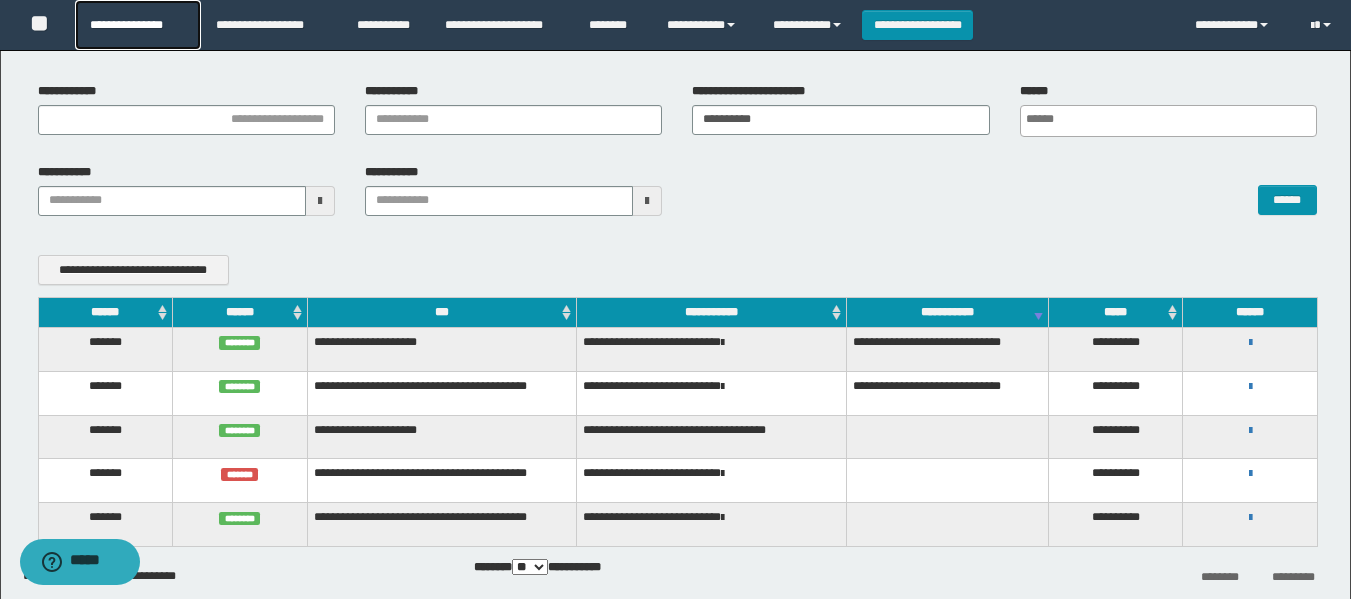 click on "**********" at bounding box center [137, 25] 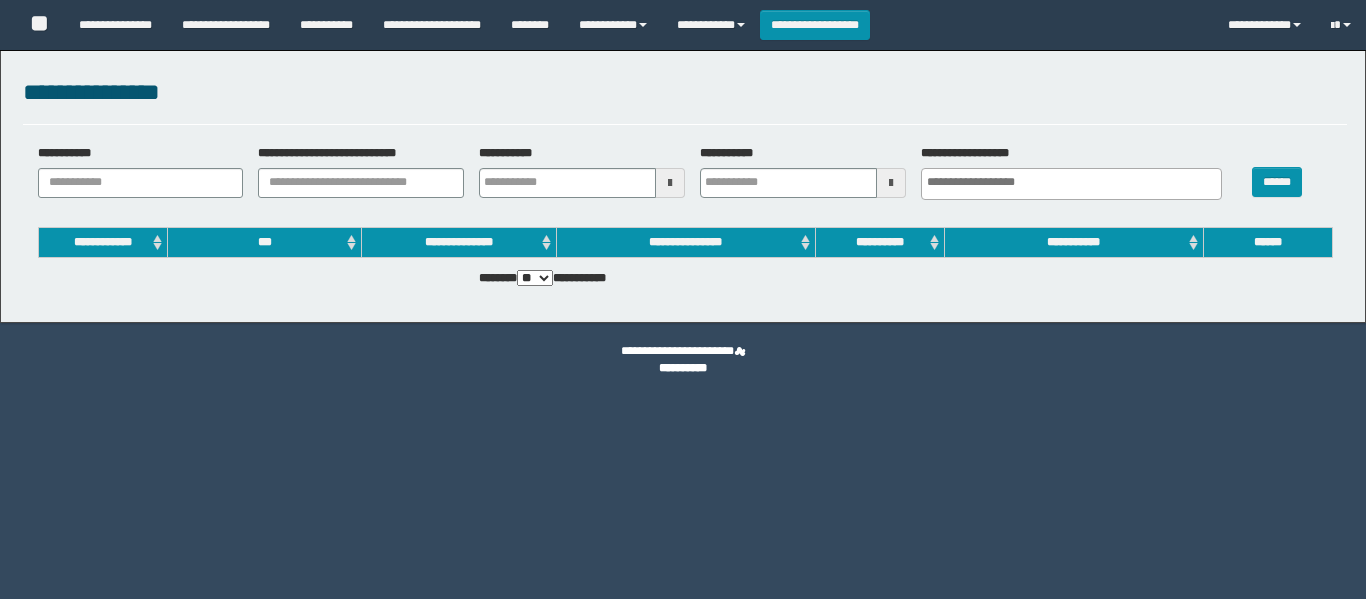 select 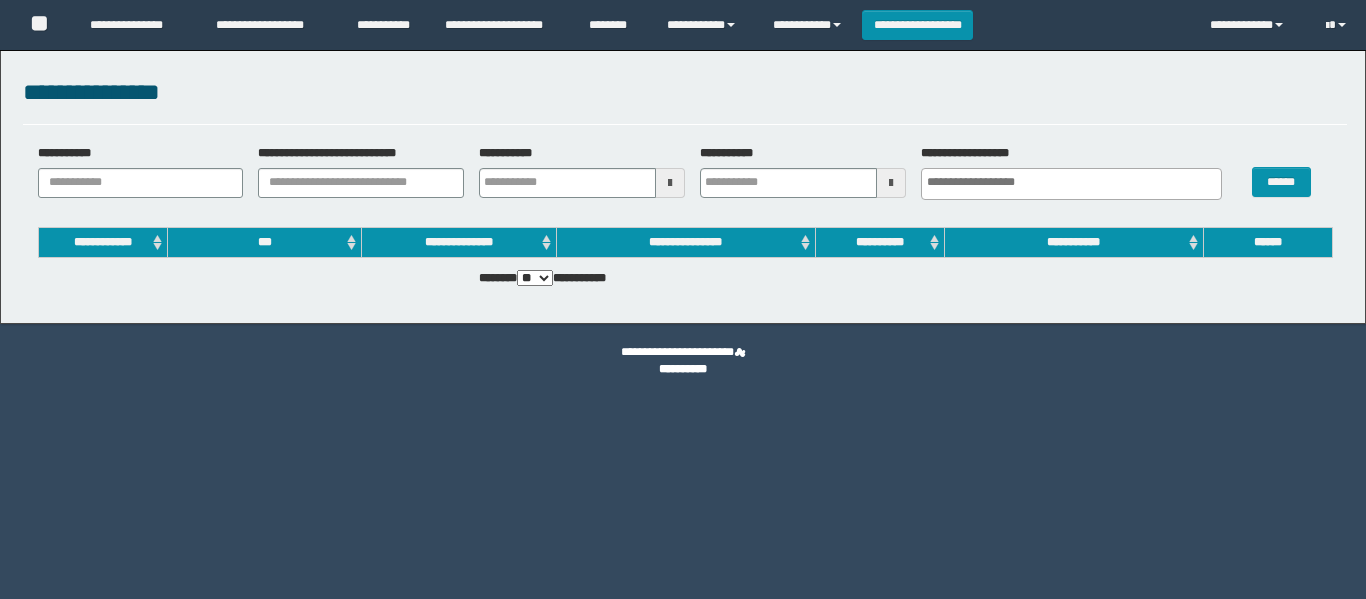 scroll, scrollTop: 0, scrollLeft: 0, axis: both 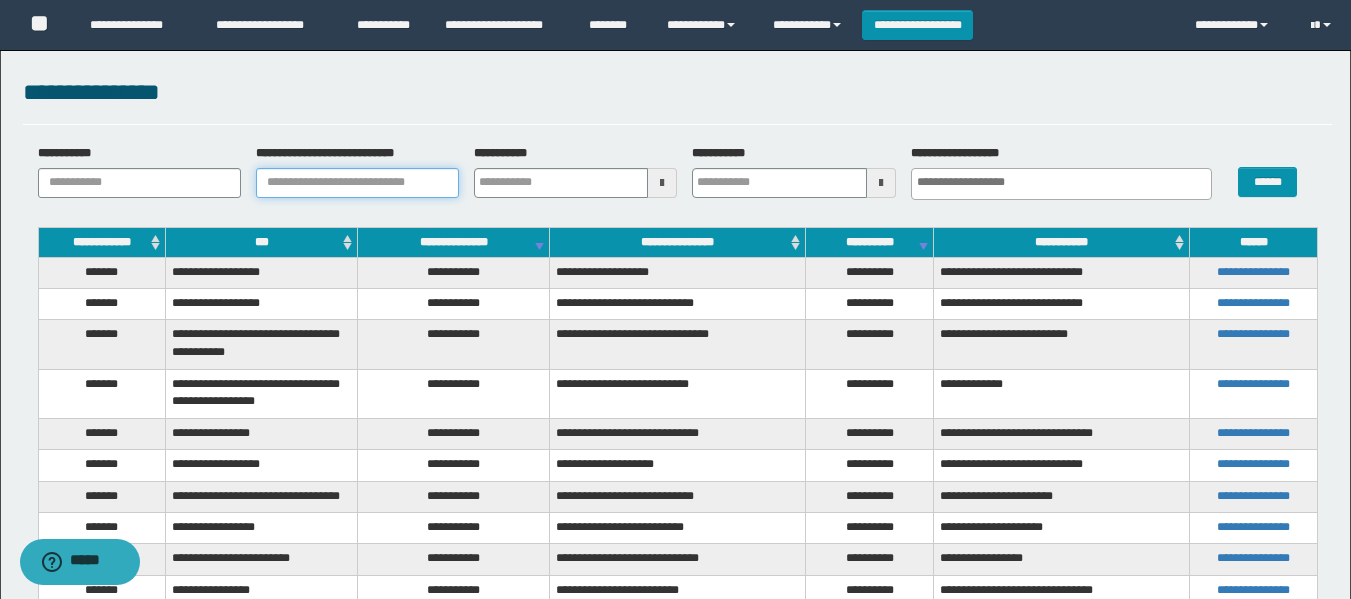 click on "**********" at bounding box center (357, 183) 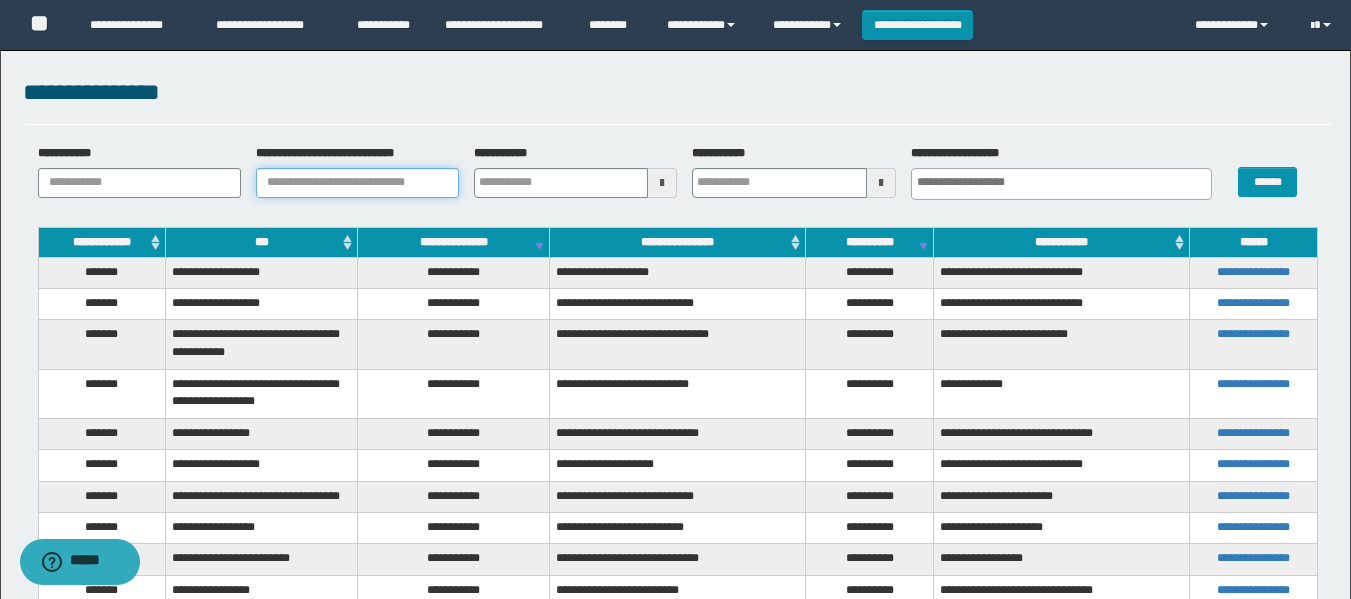 paste on "**********" 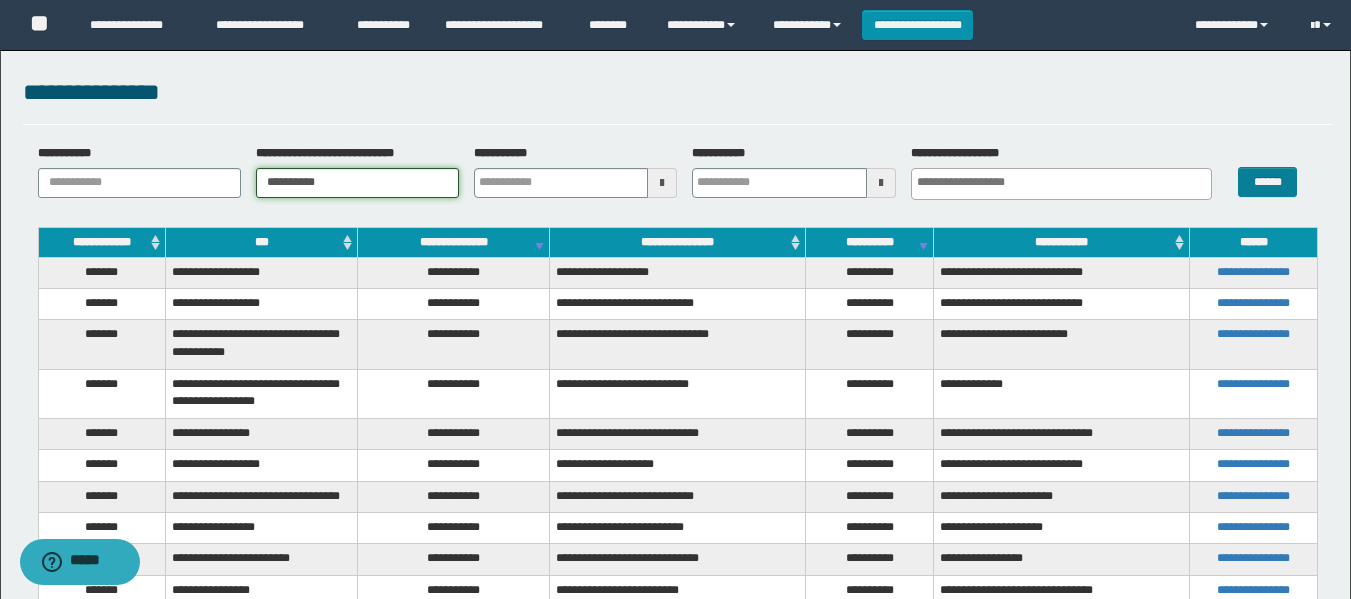type on "**********" 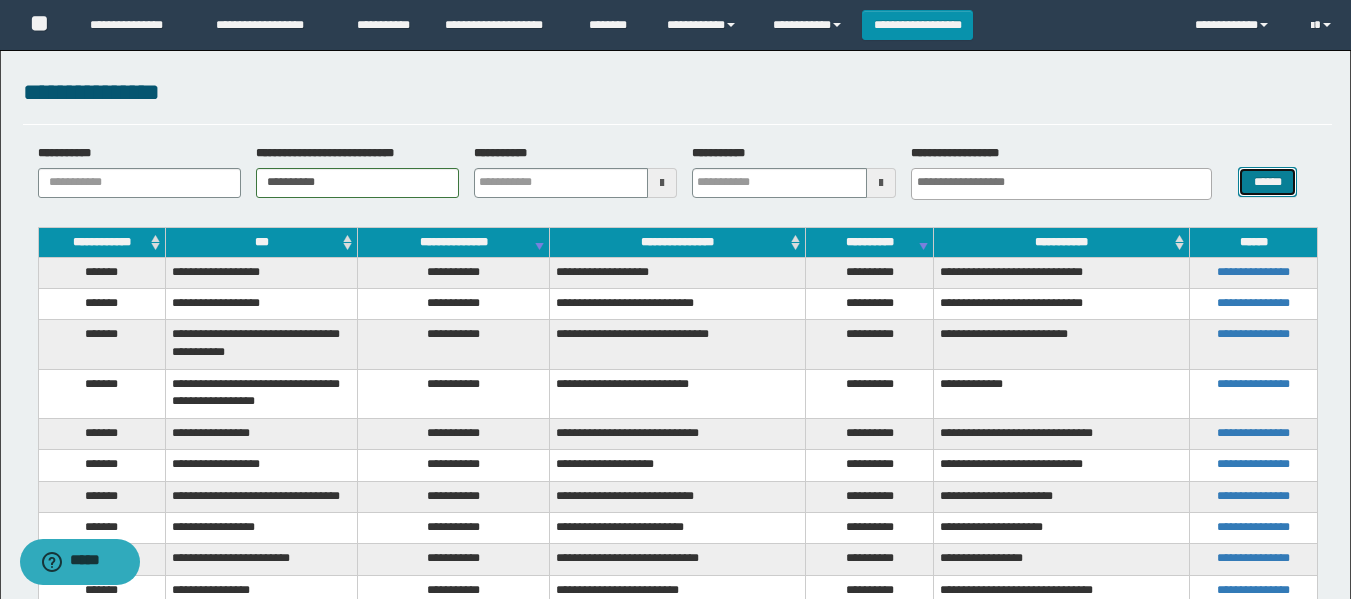 click on "******" at bounding box center (1267, 182) 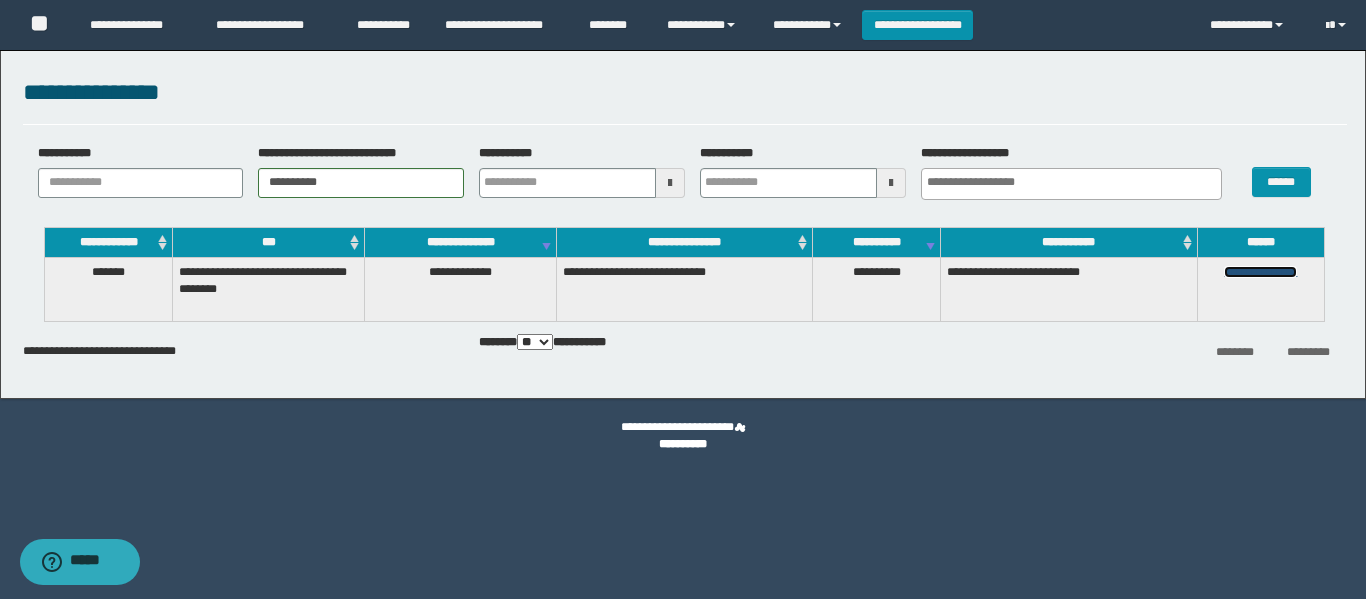 click on "**********" at bounding box center (1260, 272) 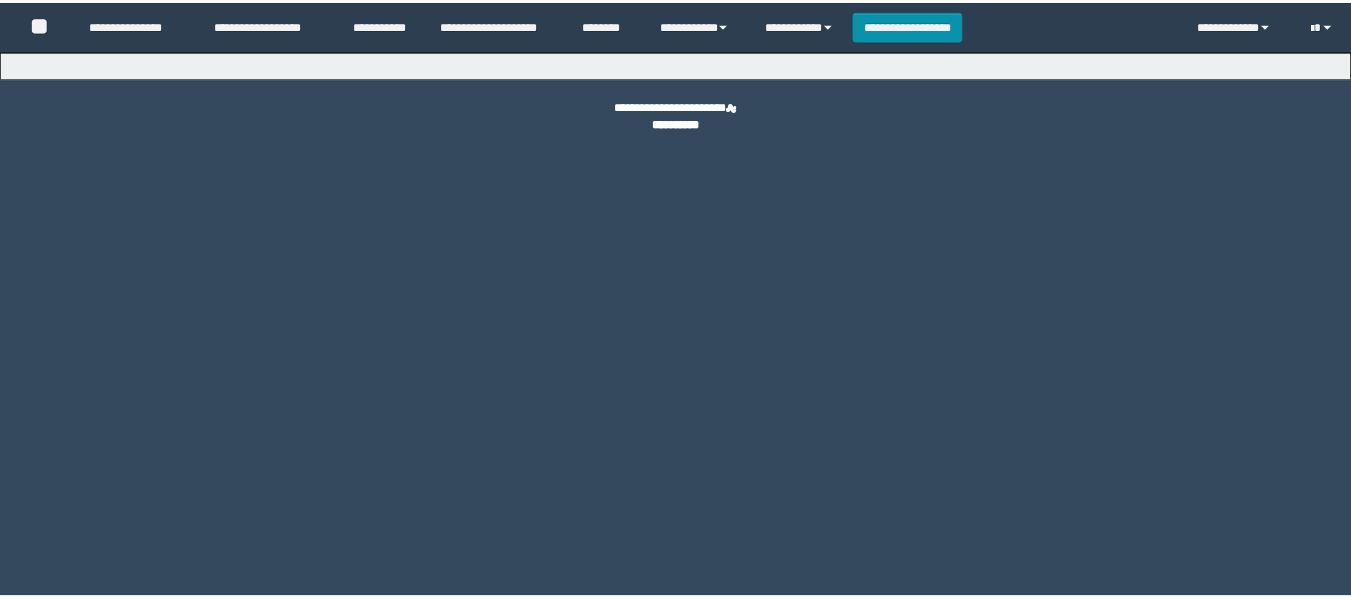 scroll, scrollTop: 0, scrollLeft: 0, axis: both 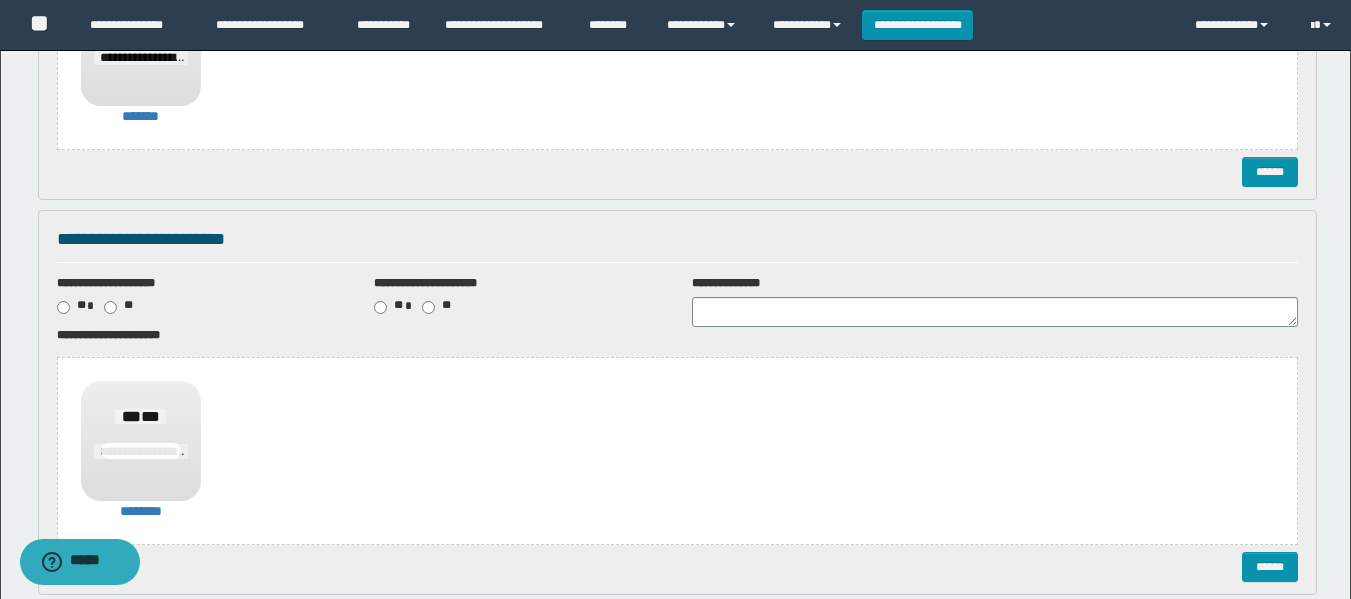 click on "**********" at bounding box center [677, 246] 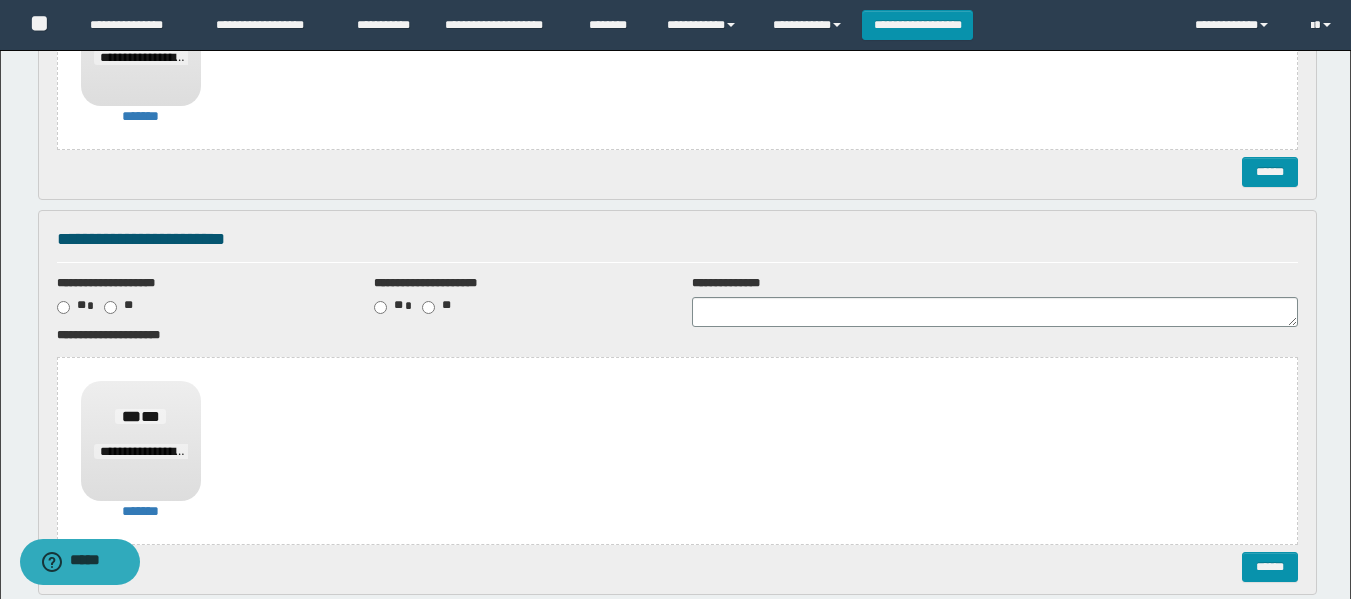 click on "******" at bounding box center (677, 172) 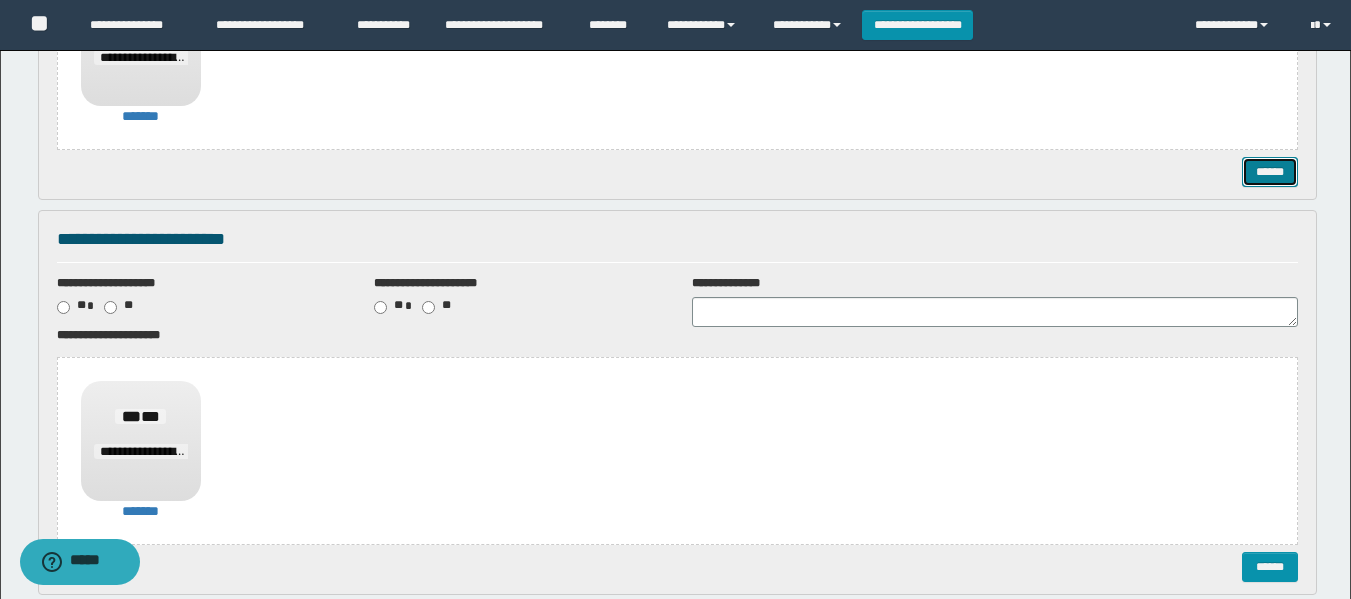 click on "******" at bounding box center [1270, 172] 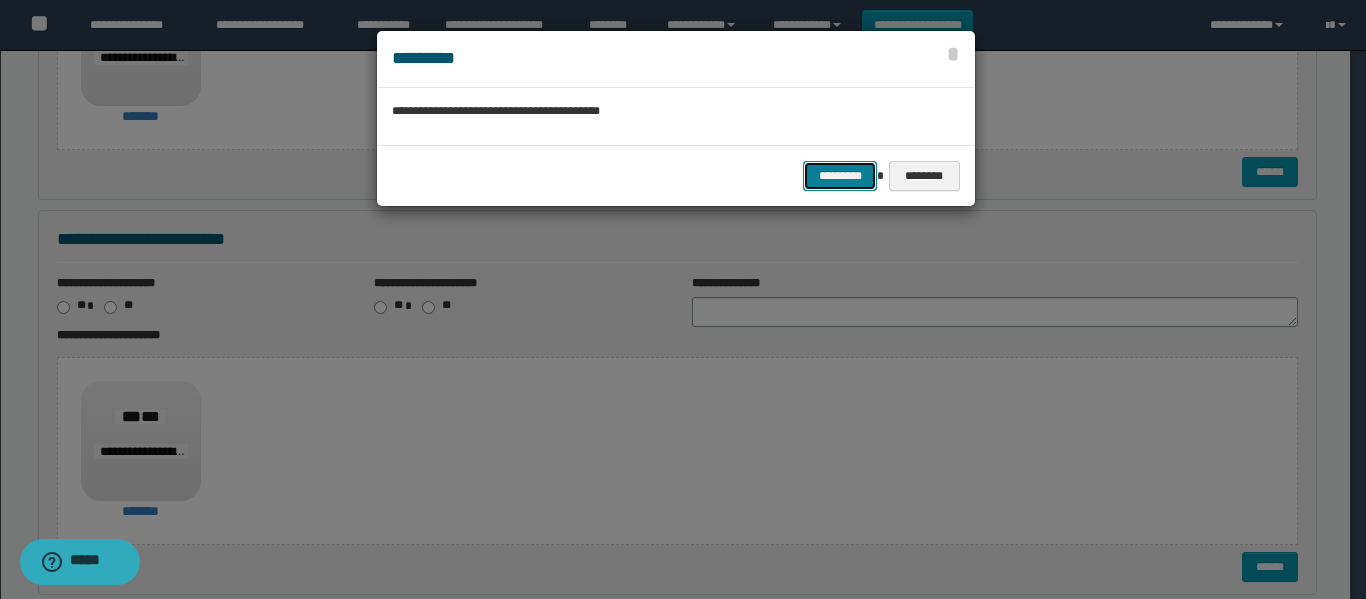 click on "*********" at bounding box center (840, 176) 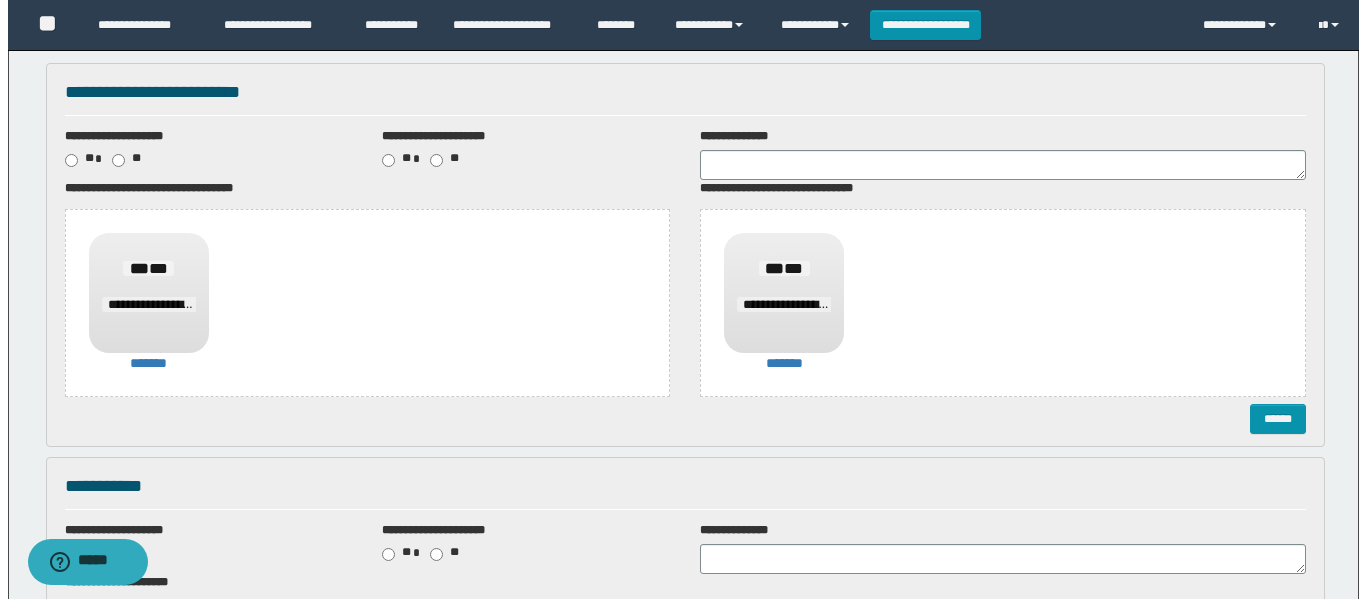 scroll, scrollTop: 200, scrollLeft: 0, axis: vertical 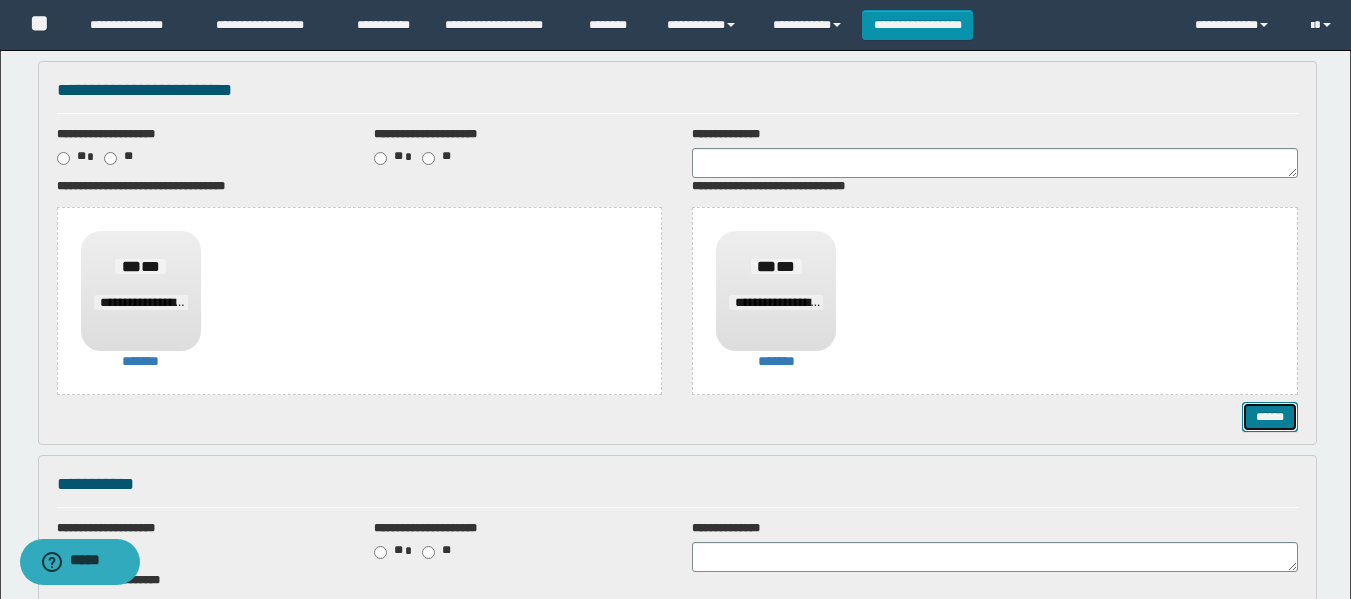 click on "******" at bounding box center [1270, 417] 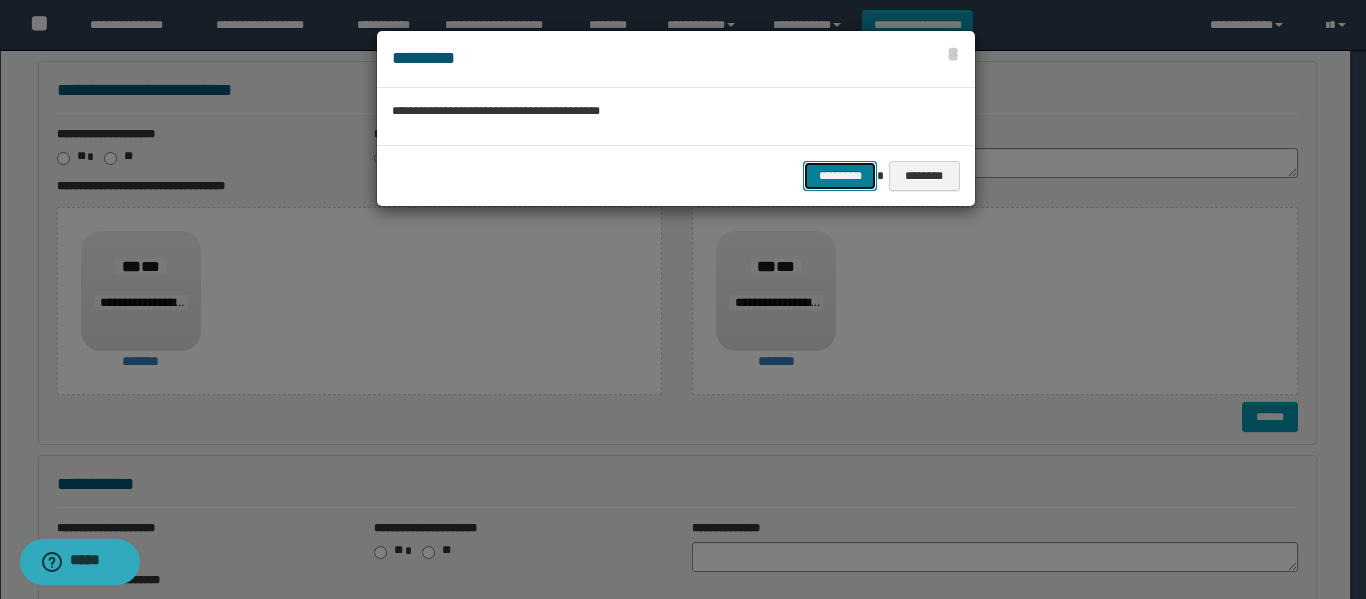 click on "*********" at bounding box center (840, 176) 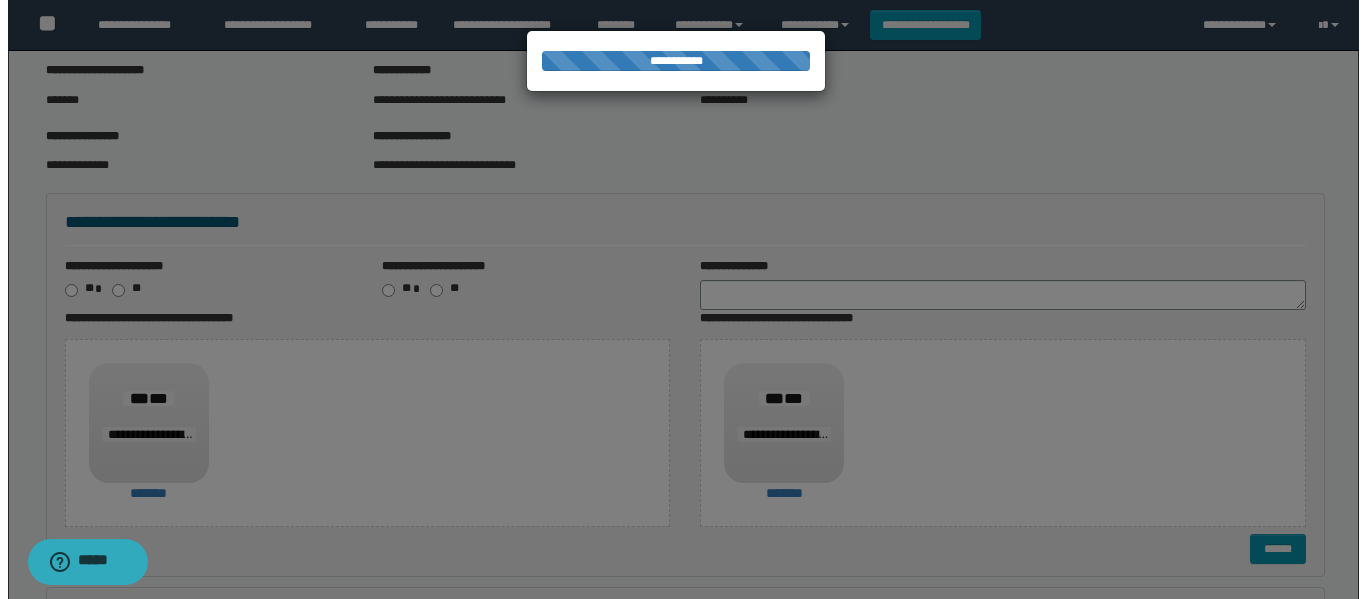 scroll, scrollTop: 200, scrollLeft: 0, axis: vertical 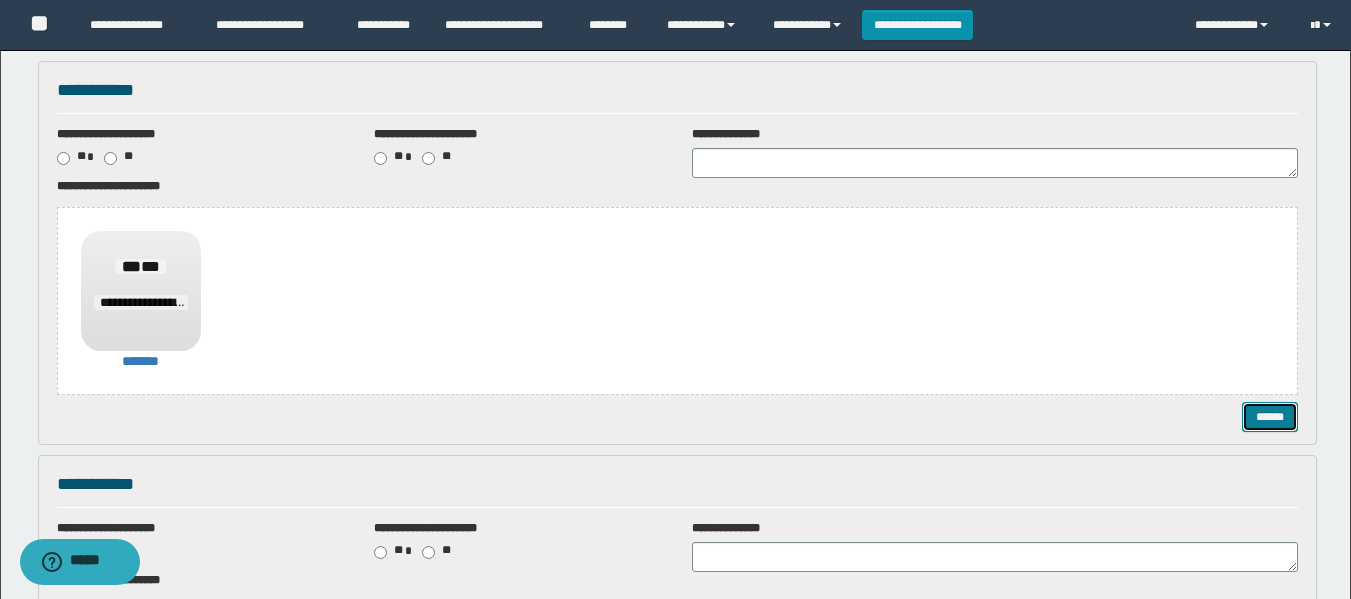 click on "******" at bounding box center (1270, 417) 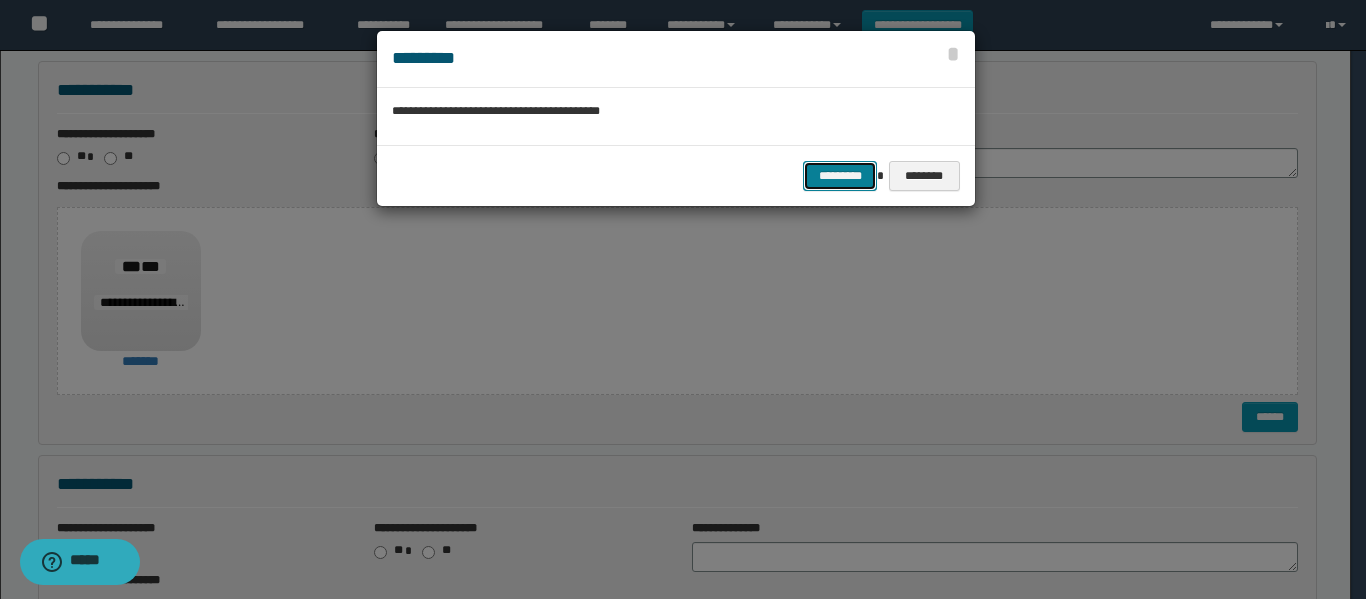 click on "*********" at bounding box center [840, 176] 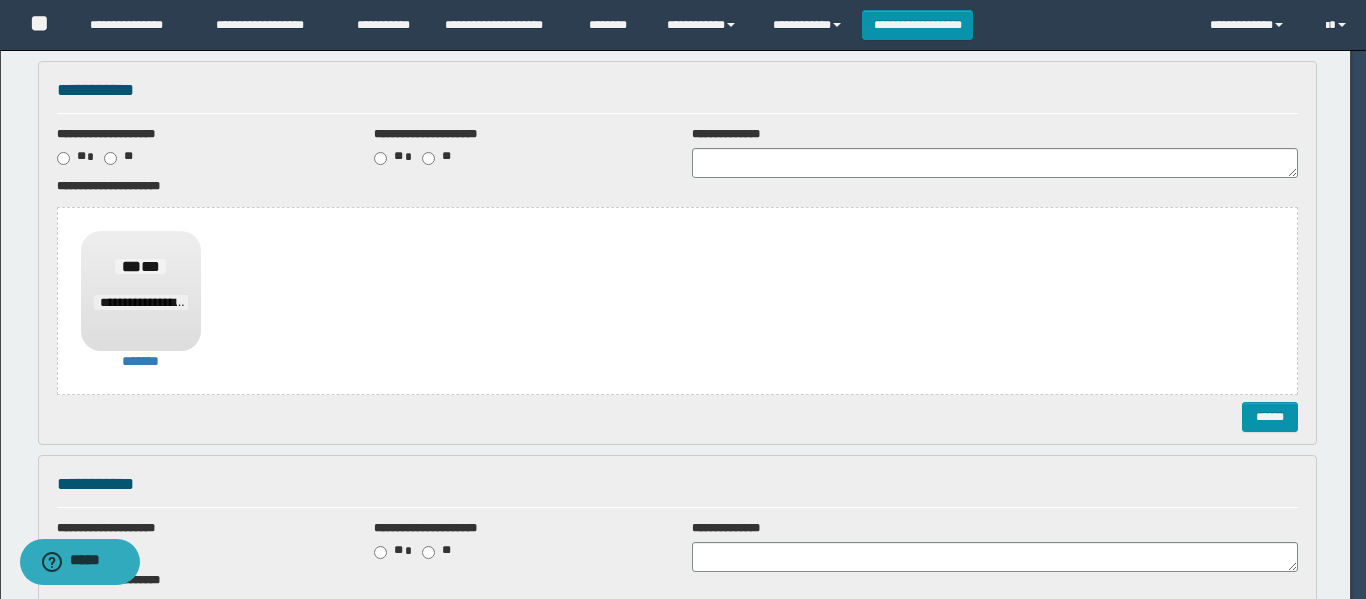 scroll, scrollTop: 0, scrollLeft: 0, axis: both 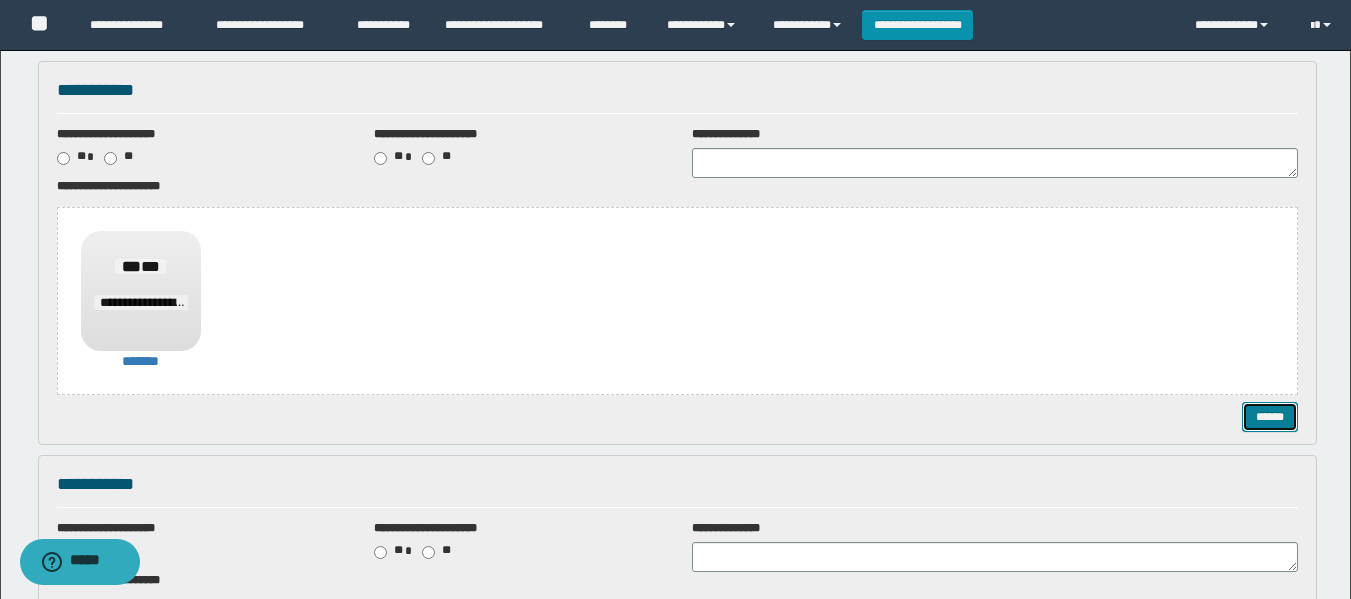 click on "******" at bounding box center [1270, 417] 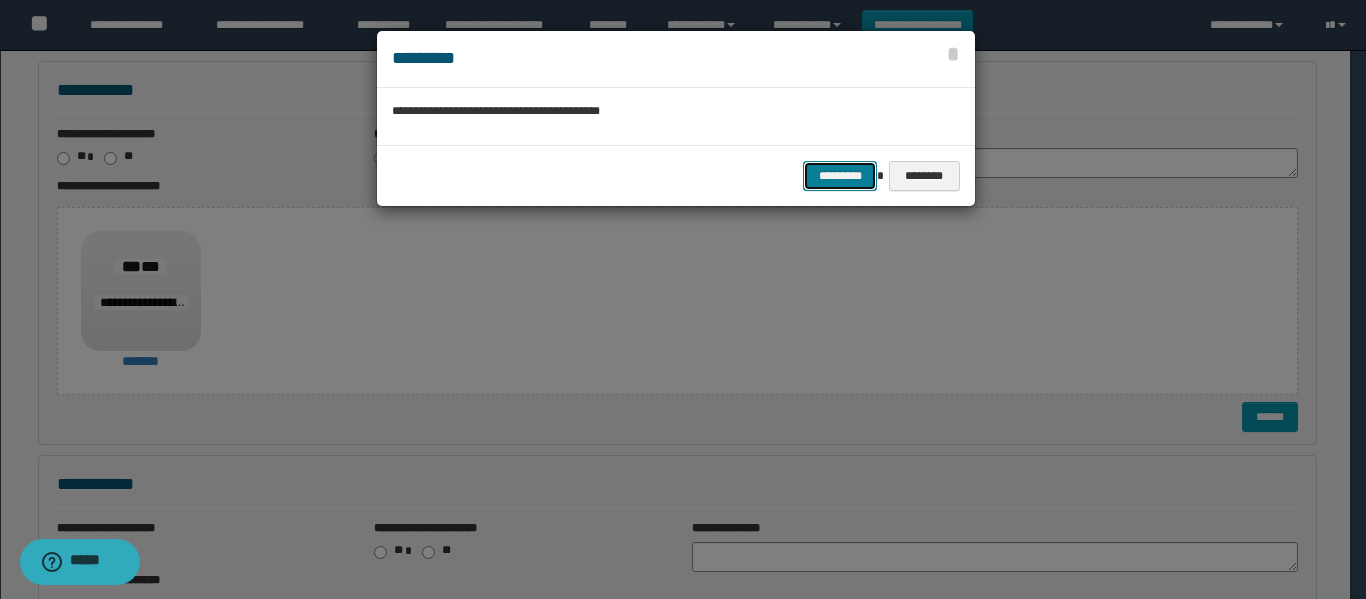 click on "*********" at bounding box center (840, 176) 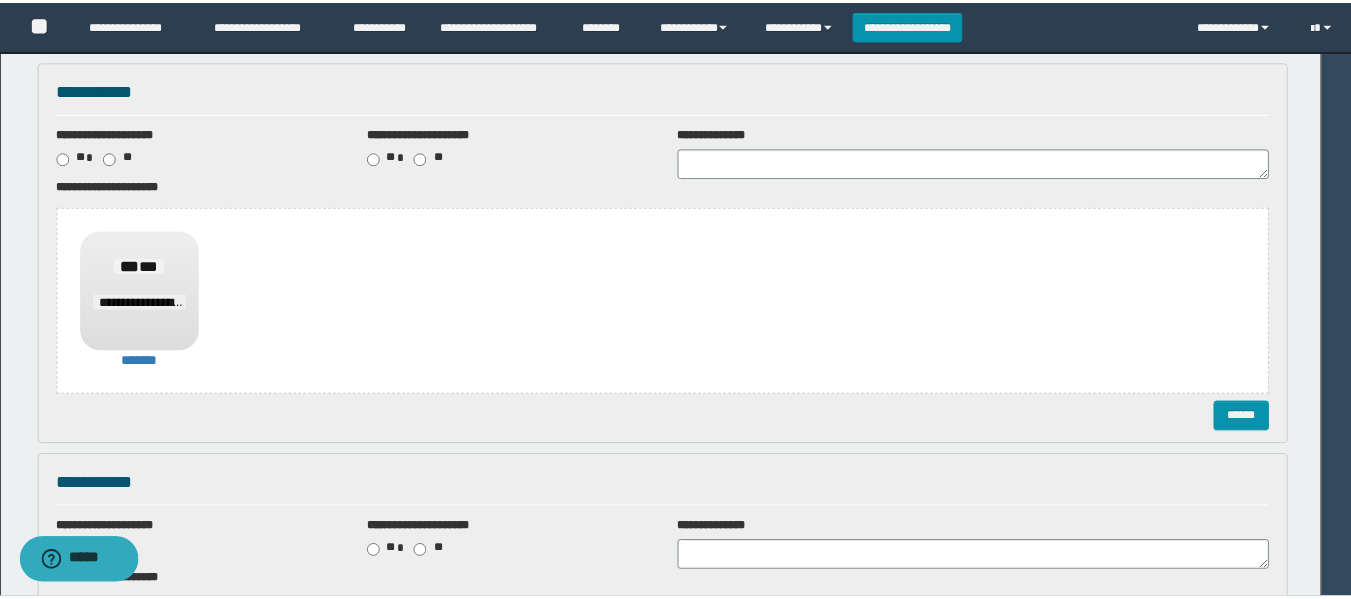scroll, scrollTop: 0, scrollLeft: 0, axis: both 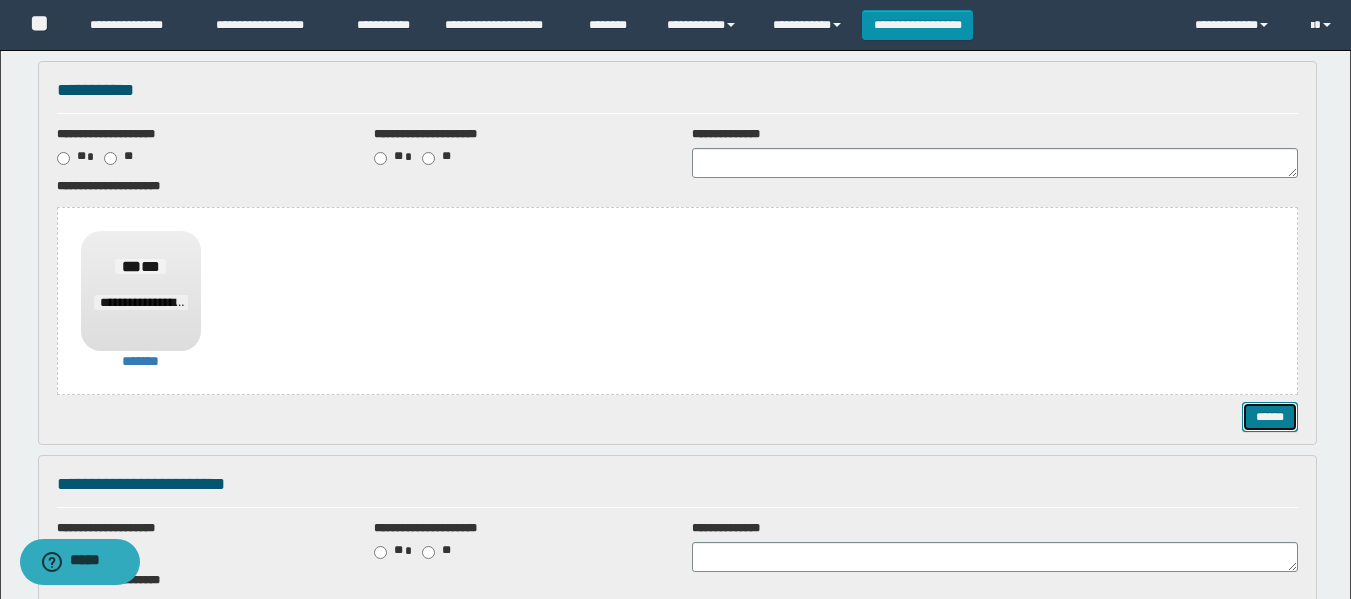 click on "******" at bounding box center (1270, 417) 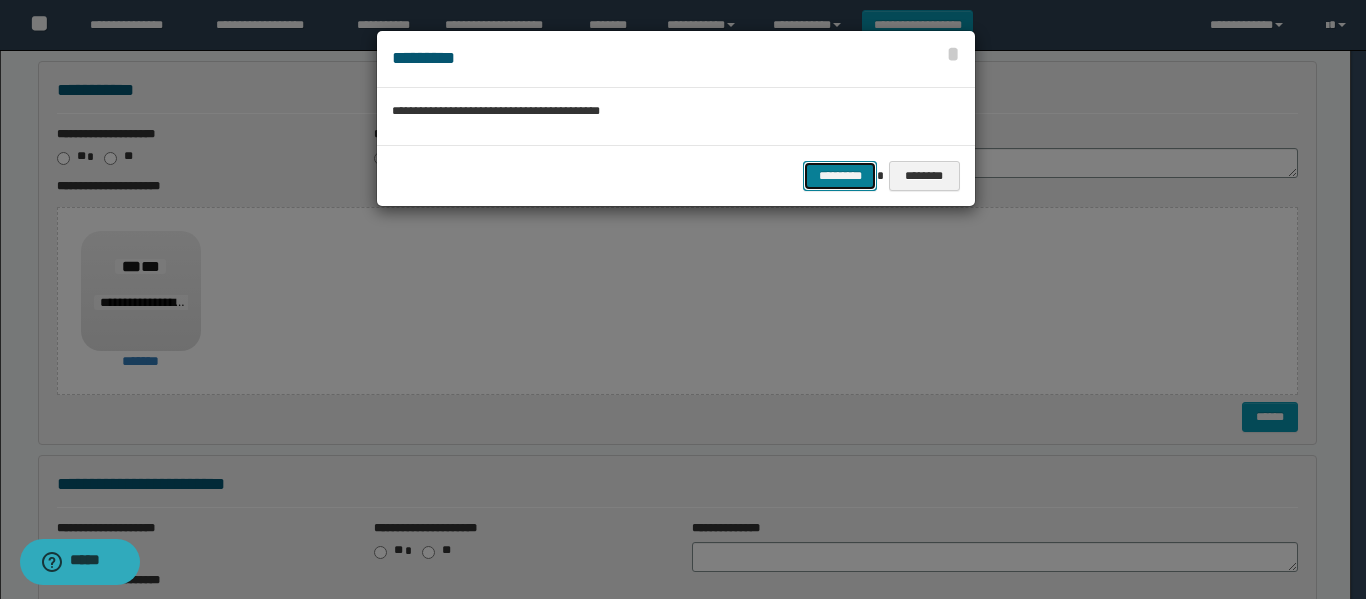 click on "*********" at bounding box center [840, 176] 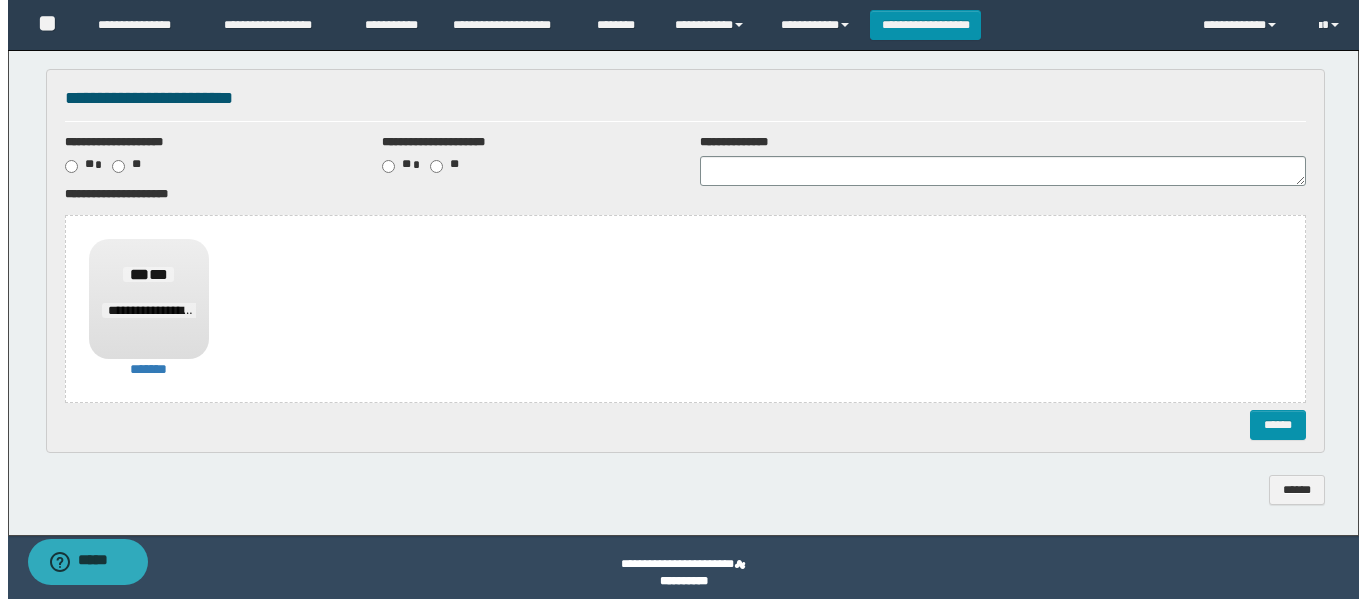 scroll, scrollTop: 200, scrollLeft: 0, axis: vertical 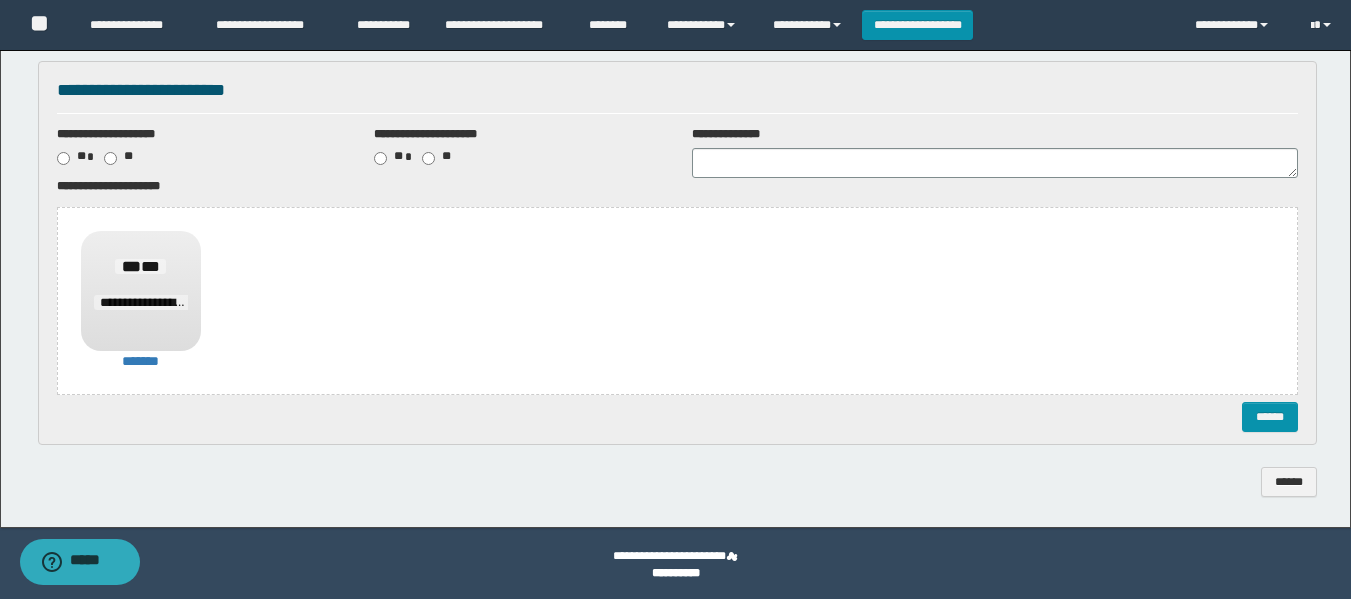 click on "**********" at bounding box center (677, 290) 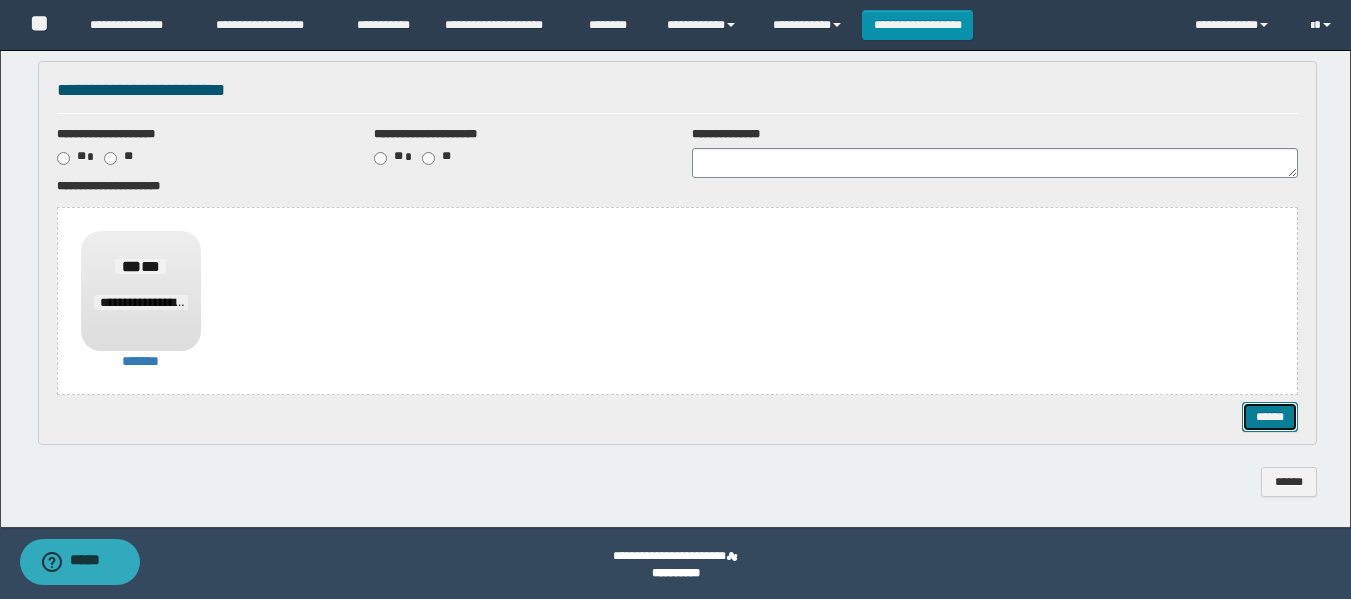 drag, startPoint x: 1265, startPoint y: 409, endPoint x: 1093, endPoint y: 368, distance: 176.81912 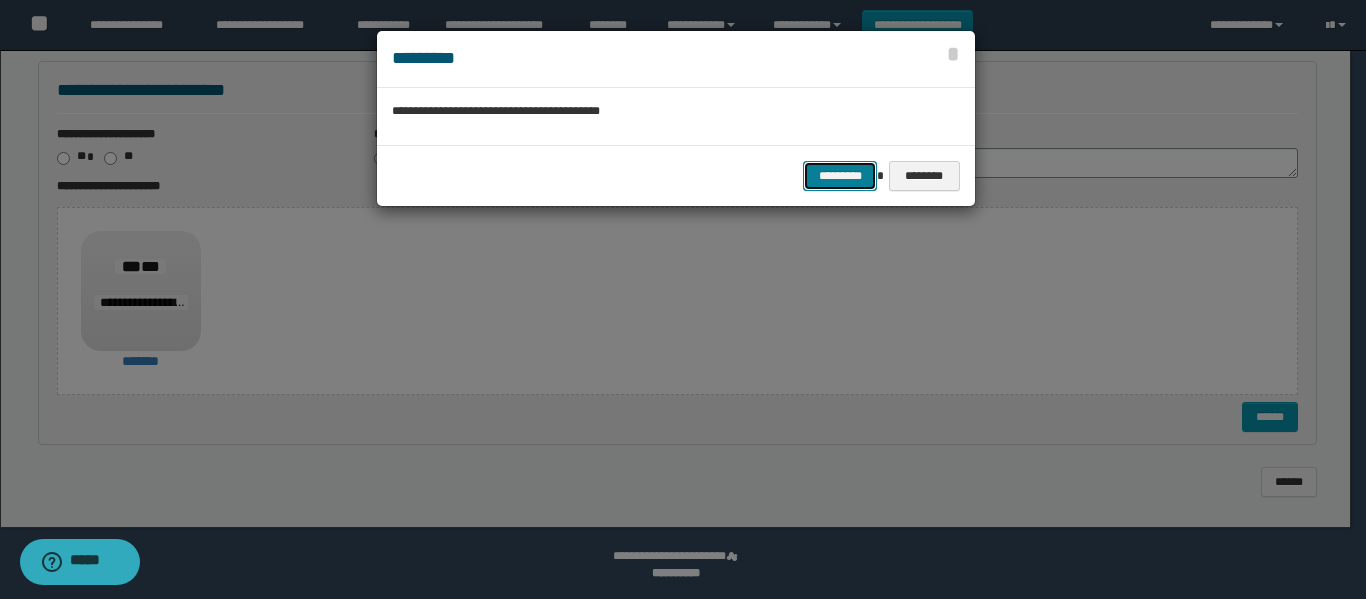 click on "*********" at bounding box center (840, 176) 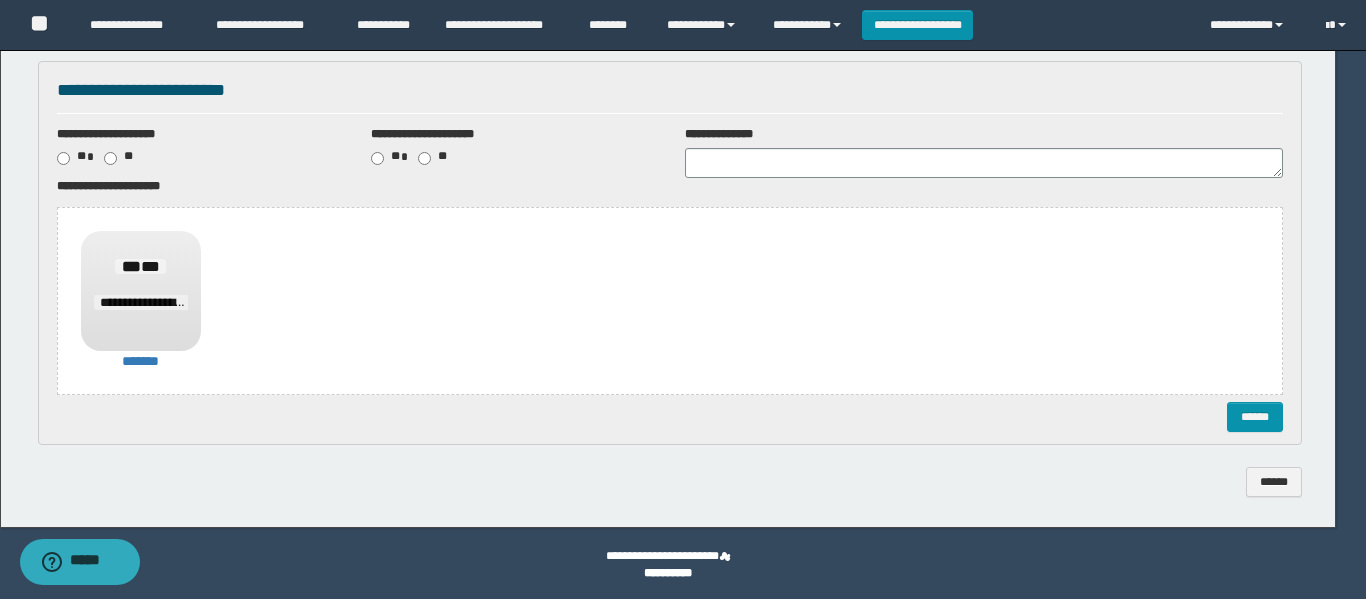 scroll, scrollTop: 0, scrollLeft: 0, axis: both 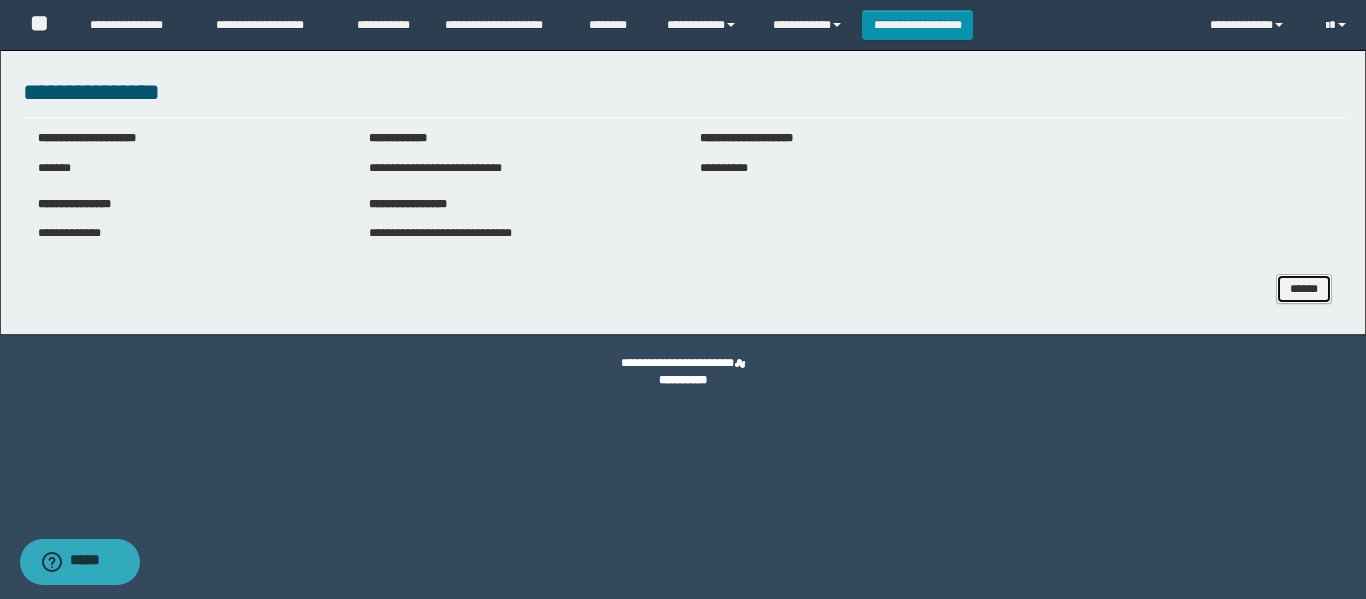 click on "******" at bounding box center [1304, 289] 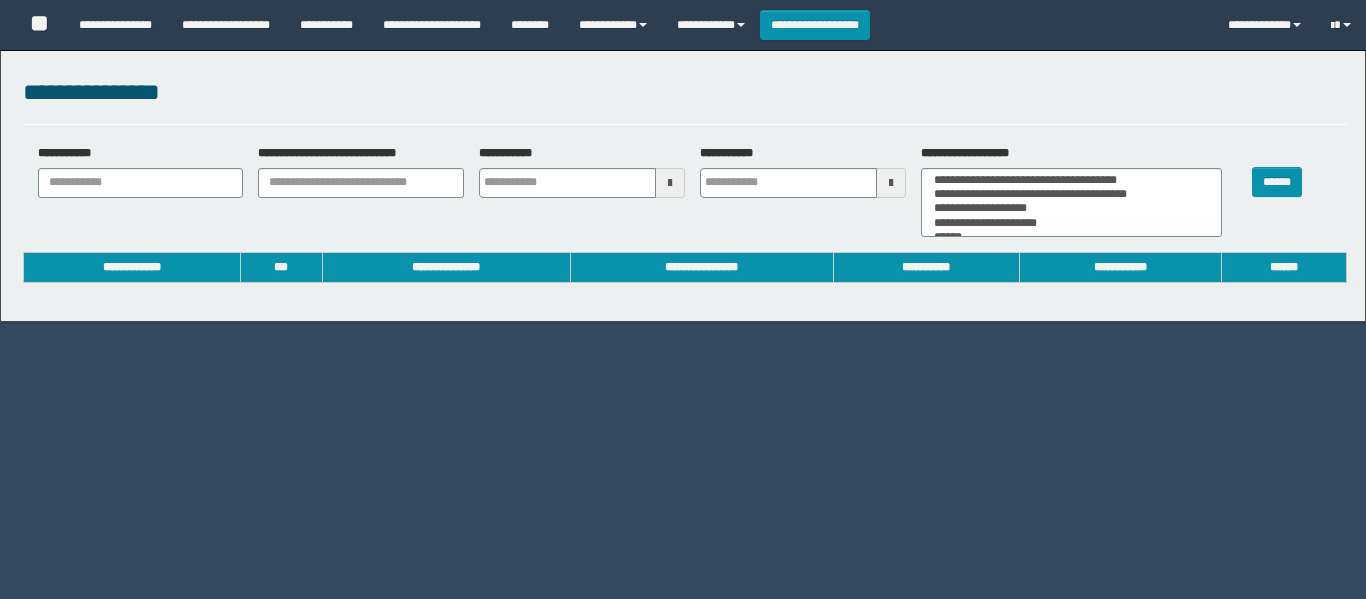 select 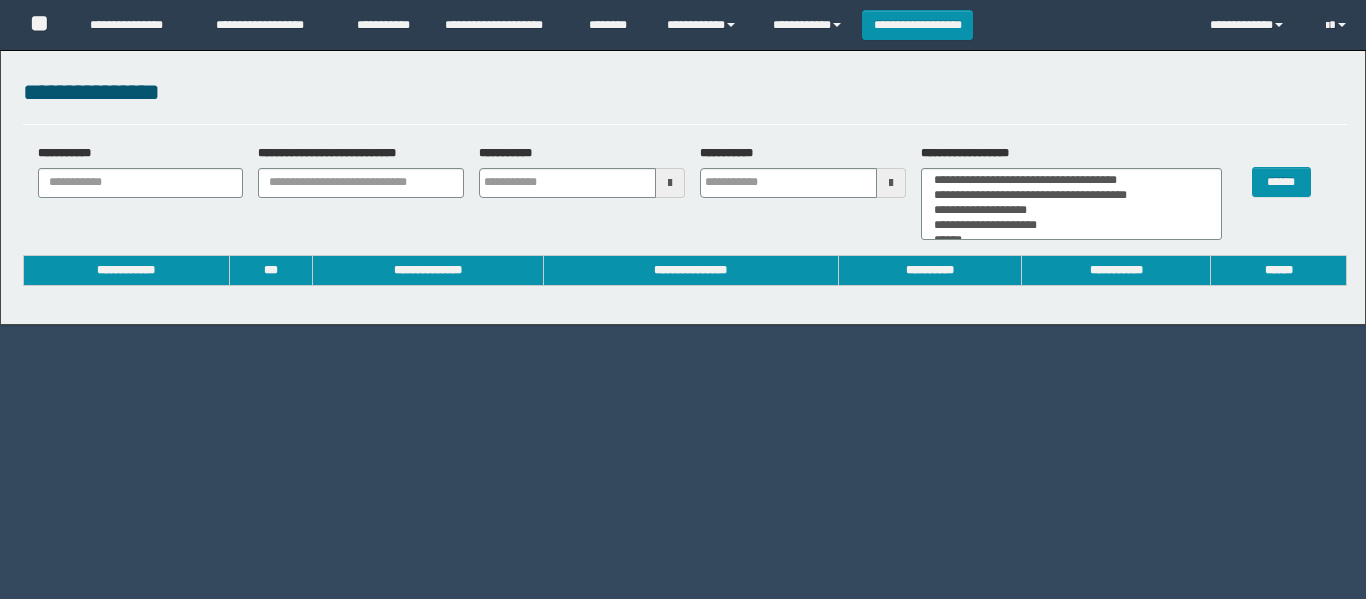 type 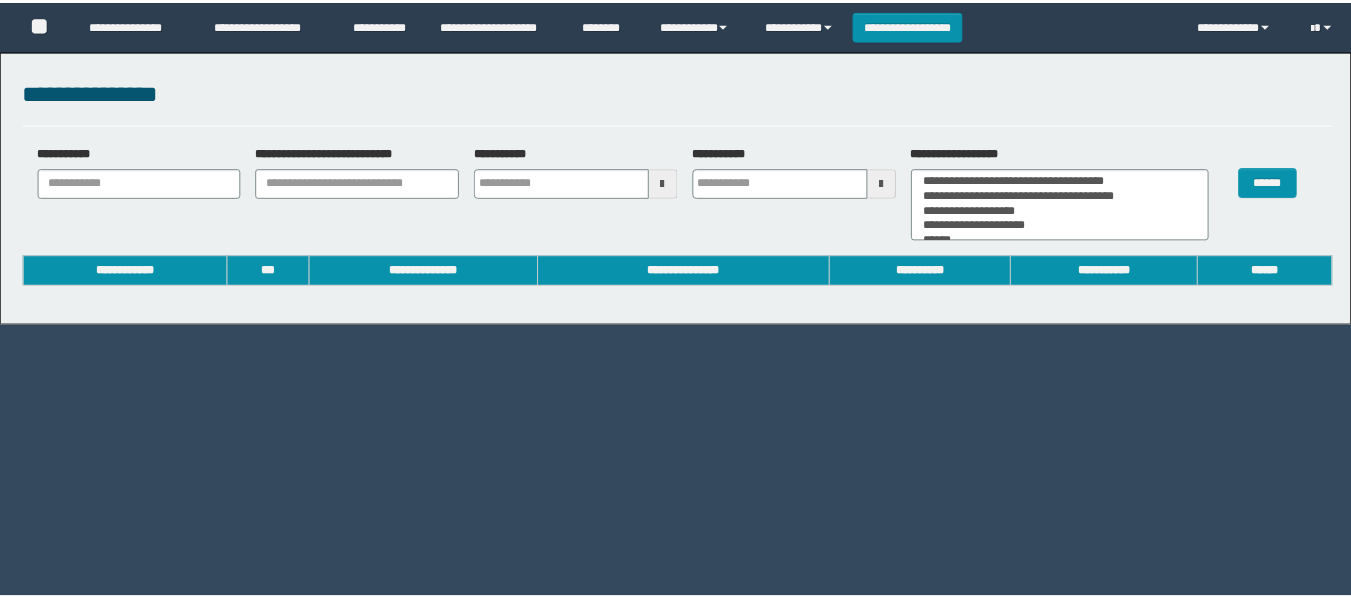 scroll, scrollTop: 0, scrollLeft: 0, axis: both 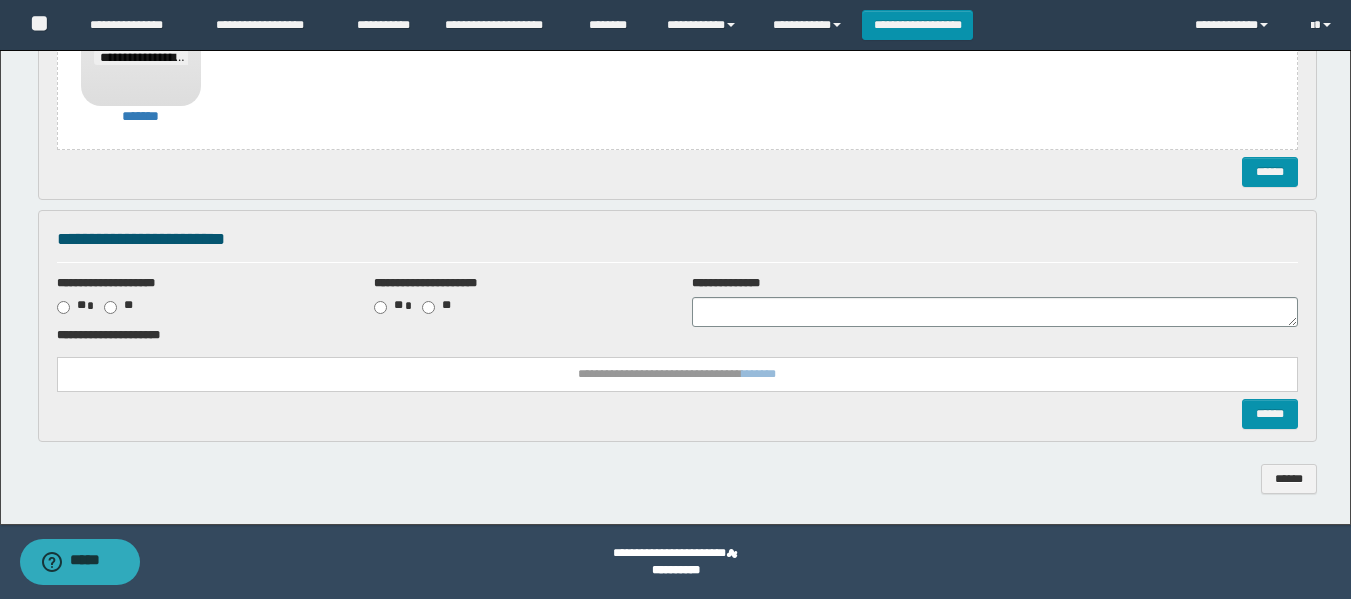 click on "**********" at bounding box center [677, 374] 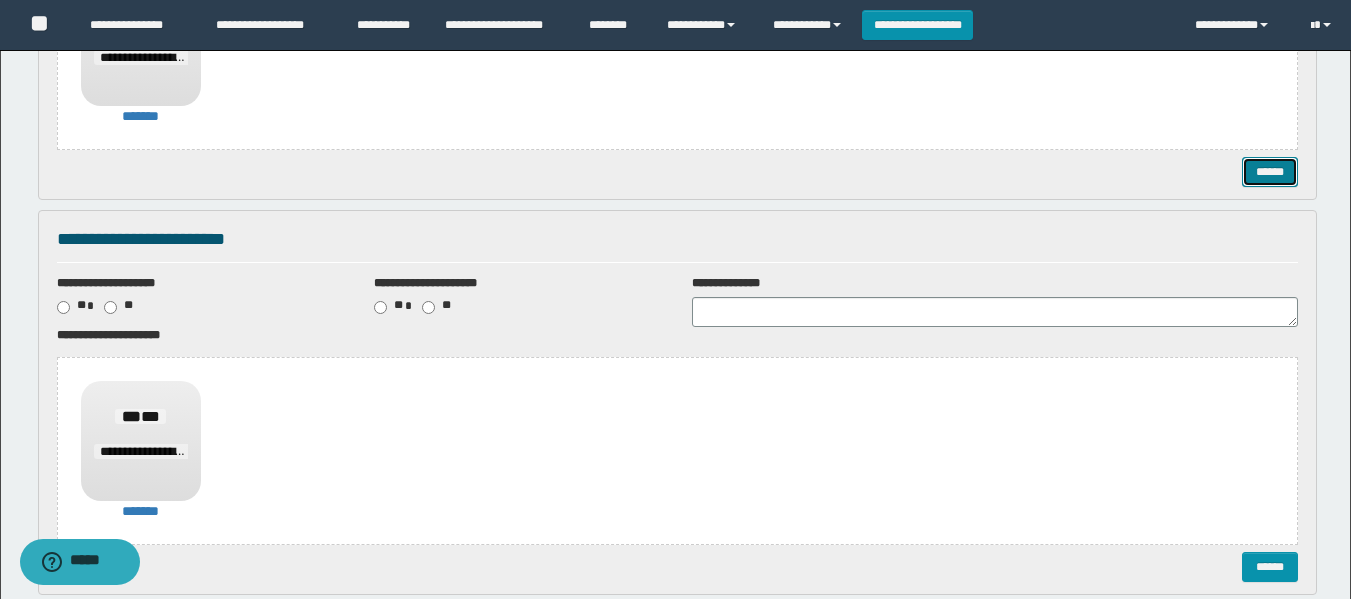 click on "******" at bounding box center (1270, 172) 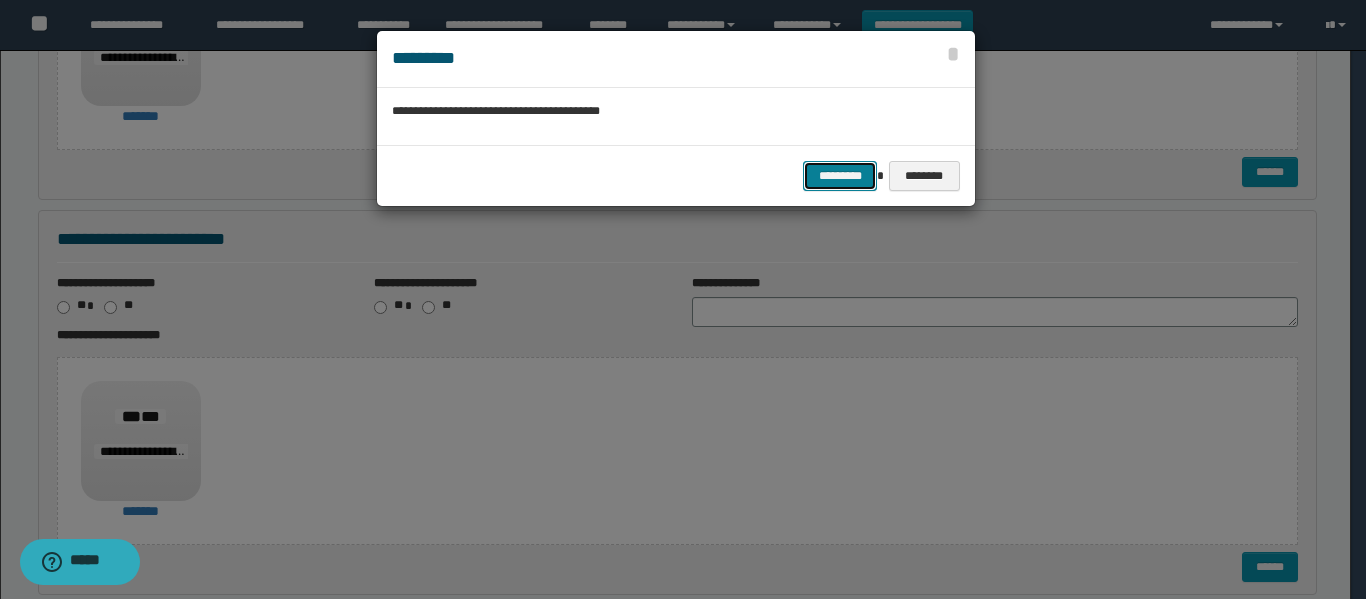 click on "*********" at bounding box center (840, 176) 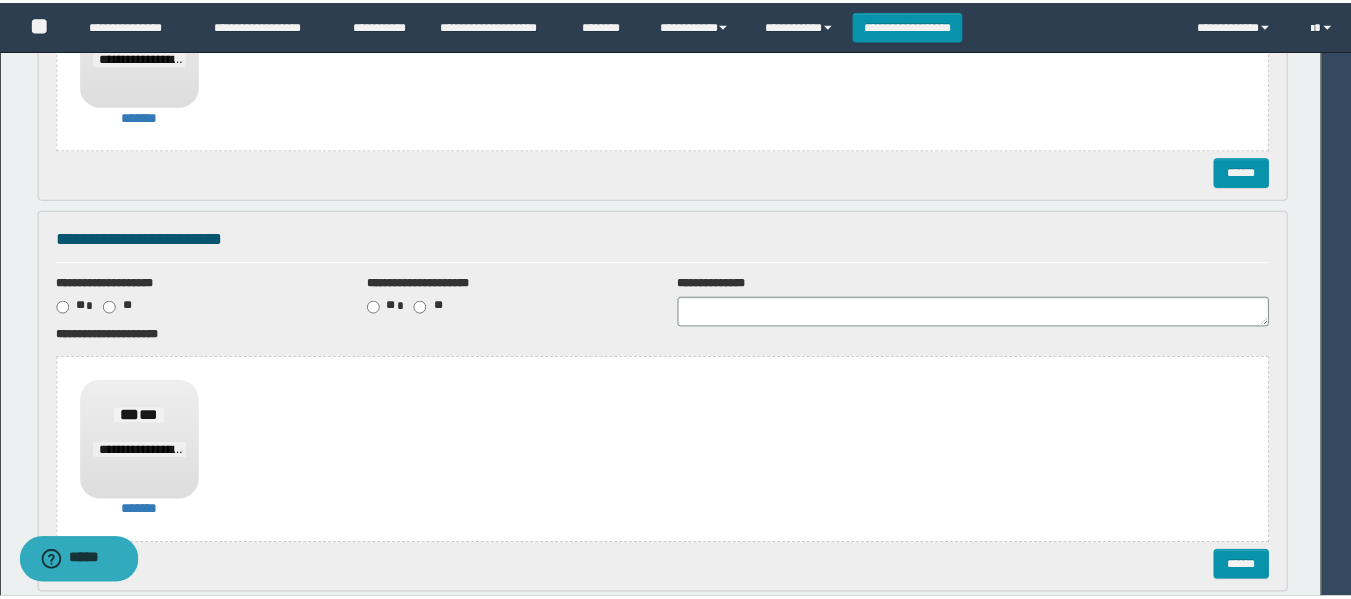 scroll, scrollTop: 0, scrollLeft: 0, axis: both 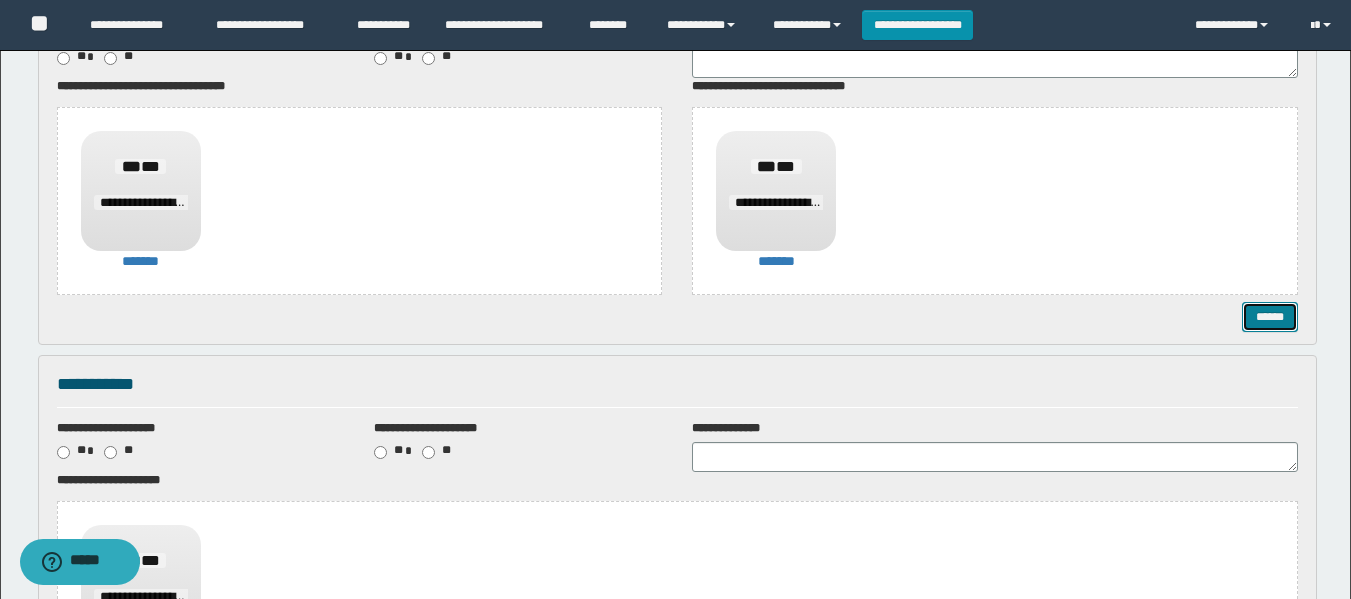 click on "******" at bounding box center (1270, 317) 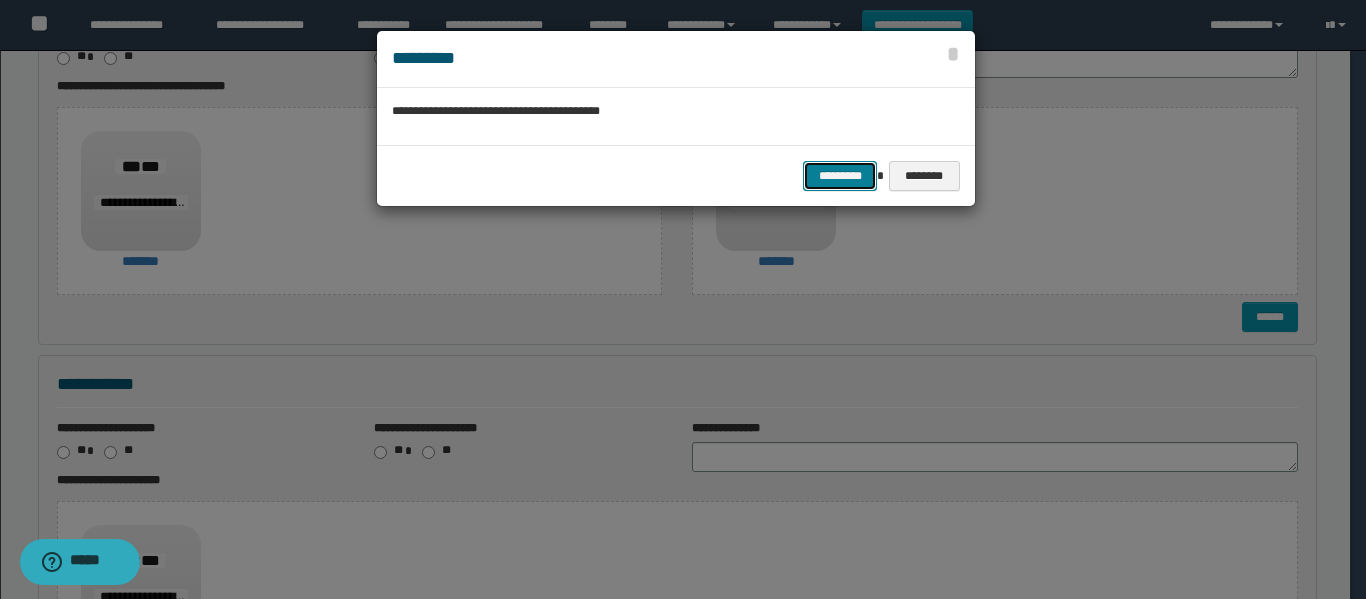 click on "*********" at bounding box center (840, 176) 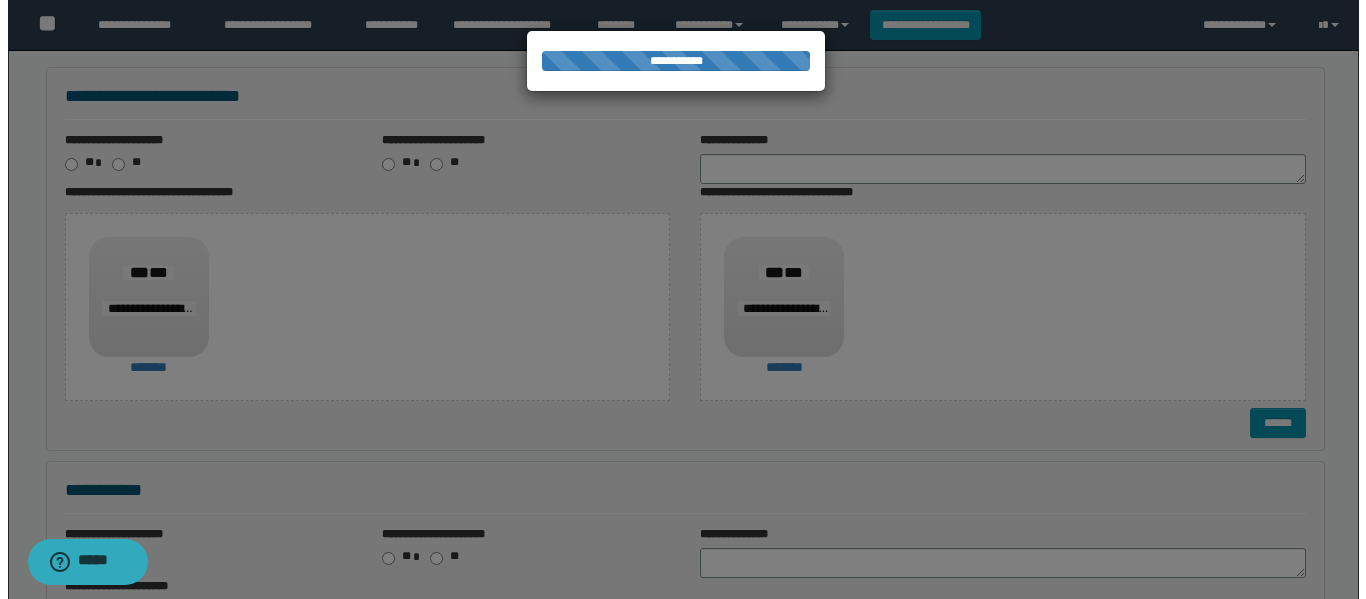 scroll, scrollTop: 200, scrollLeft: 0, axis: vertical 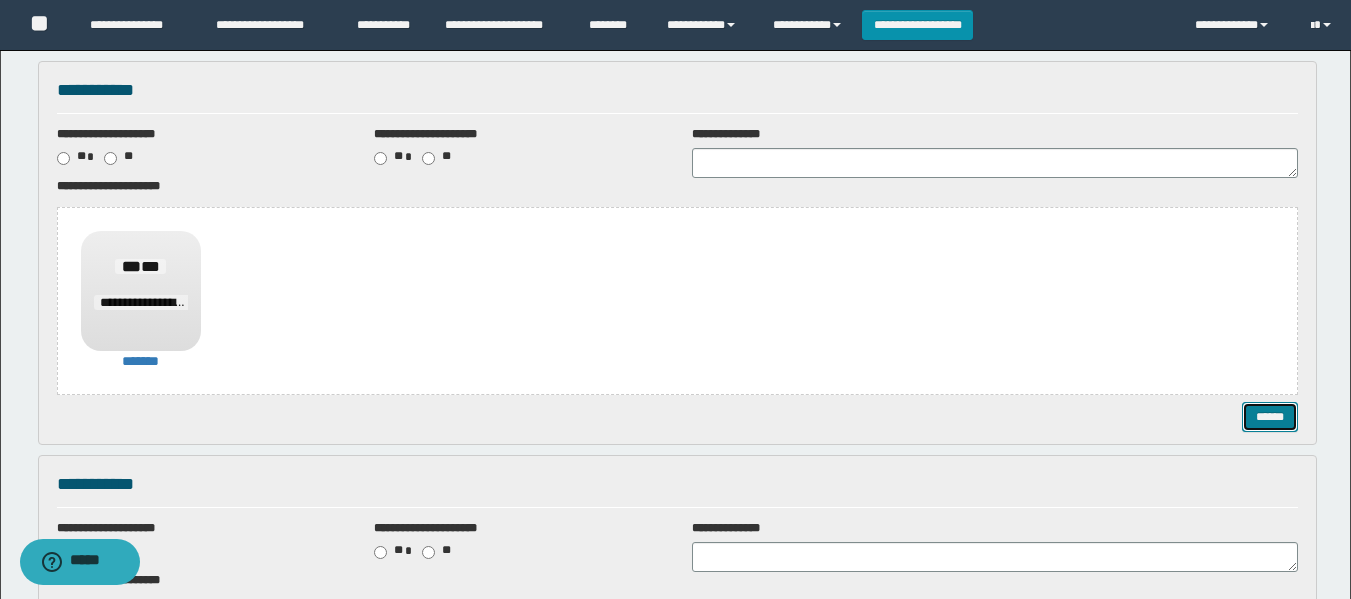 click on "******" at bounding box center (1270, 417) 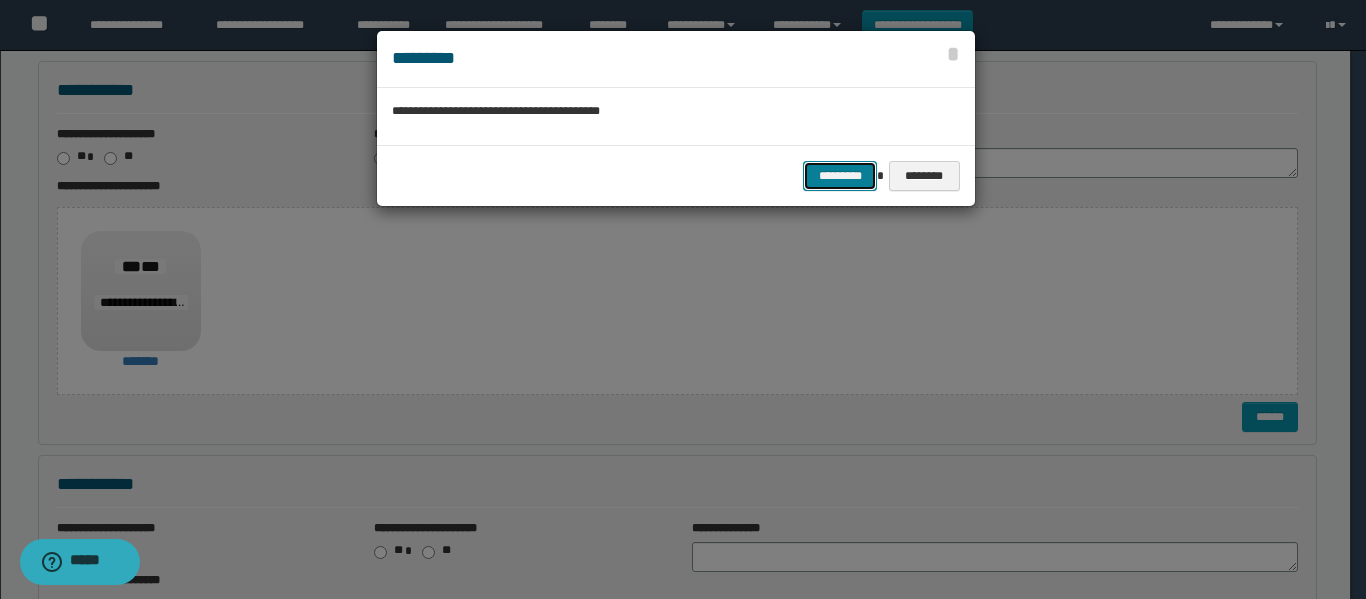click on "*********" at bounding box center (840, 176) 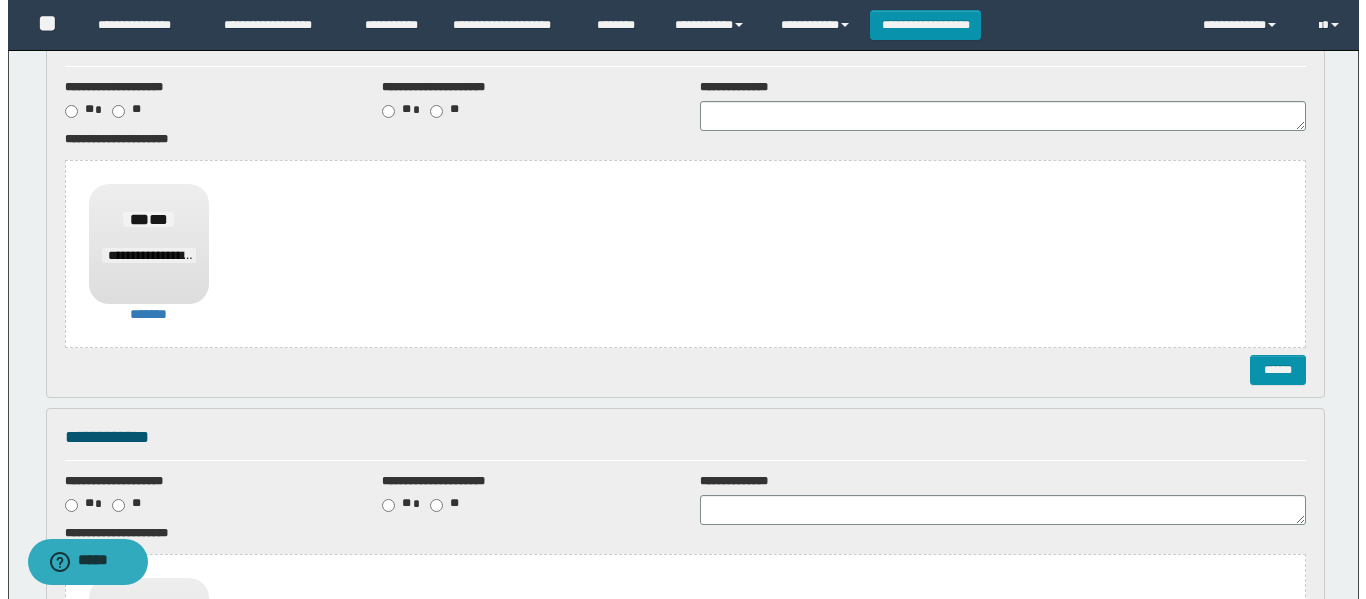 scroll, scrollTop: 300, scrollLeft: 0, axis: vertical 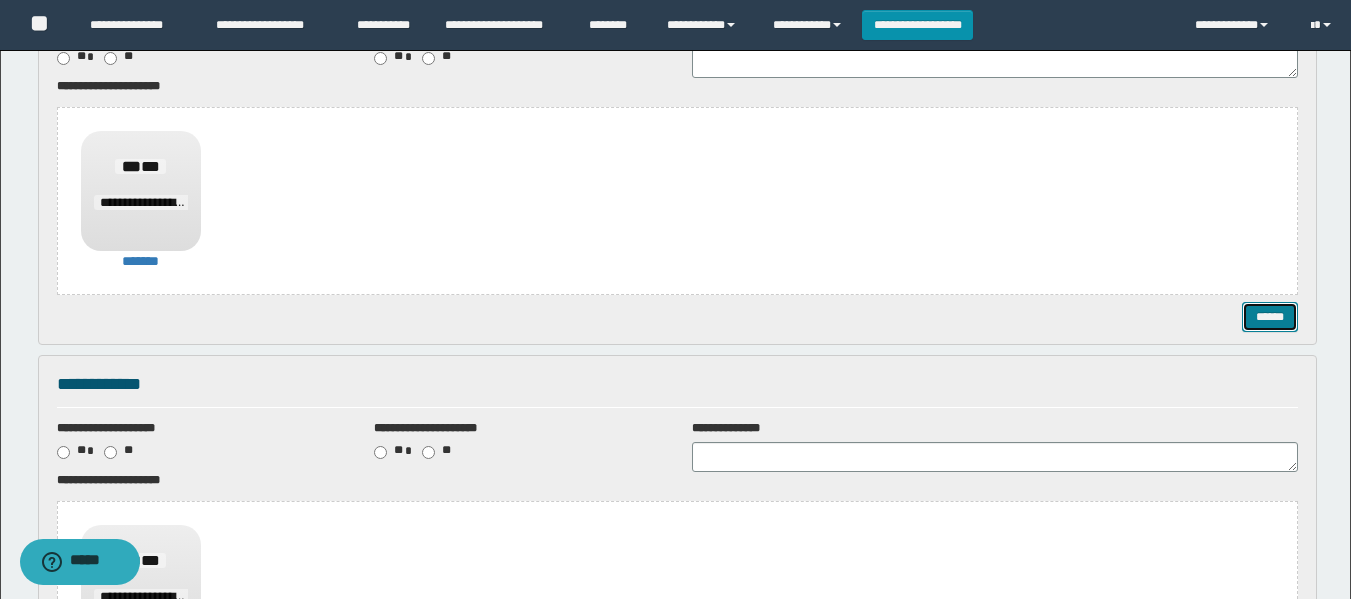 click on "******" at bounding box center [1270, 317] 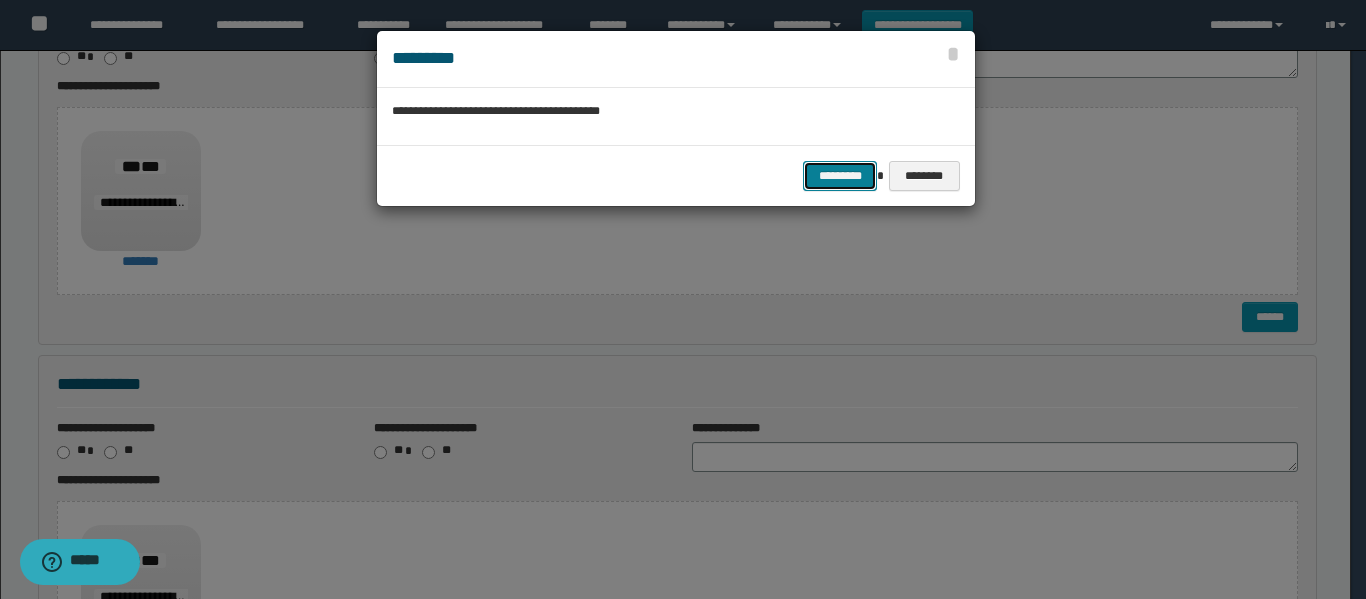 click on "*********" at bounding box center [840, 176] 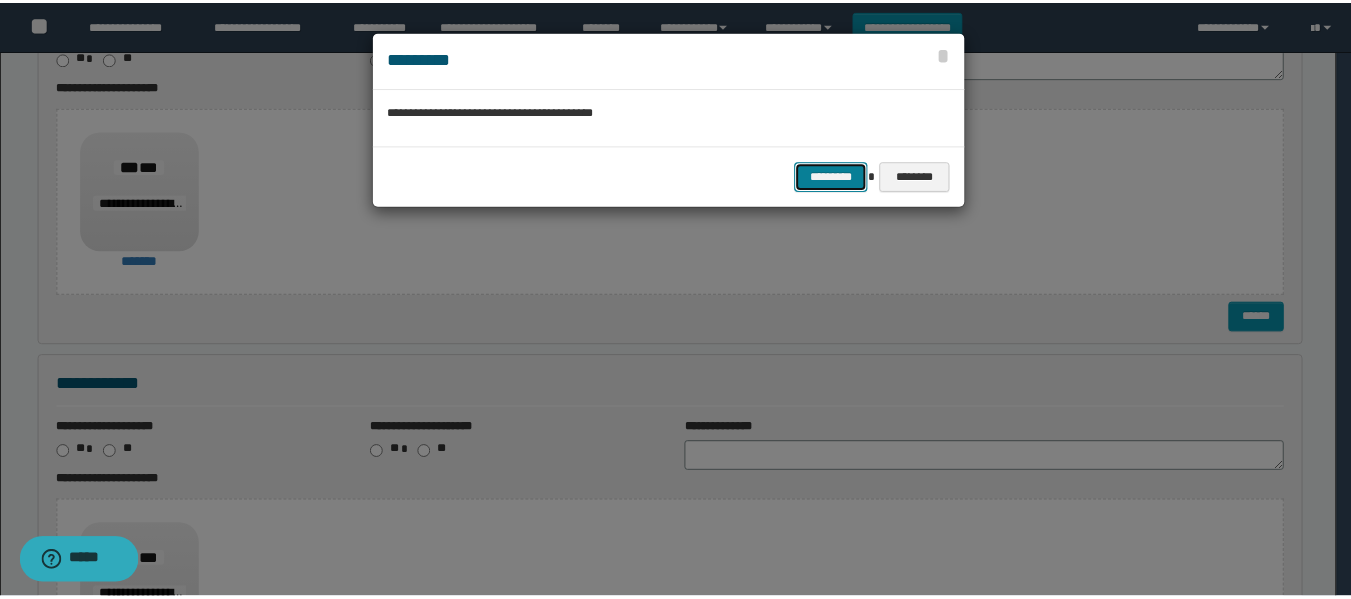 scroll, scrollTop: 0, scrollLeft: 0, axis: both 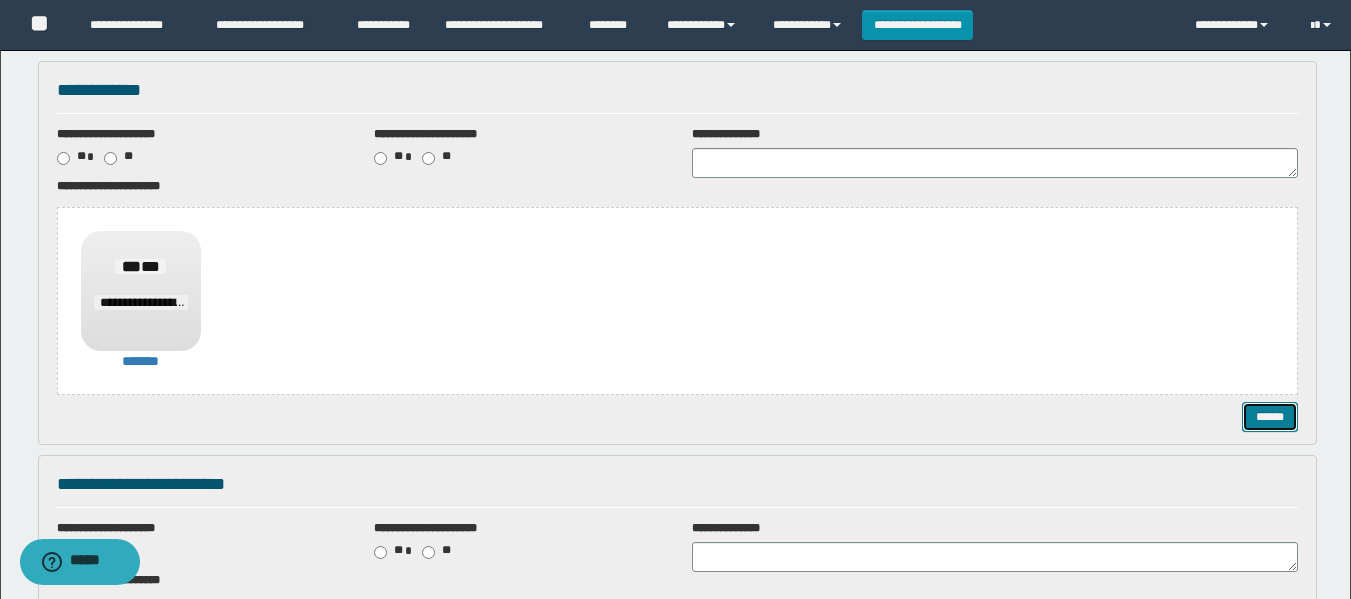 click on "******" at bounding box center [1270, 417] 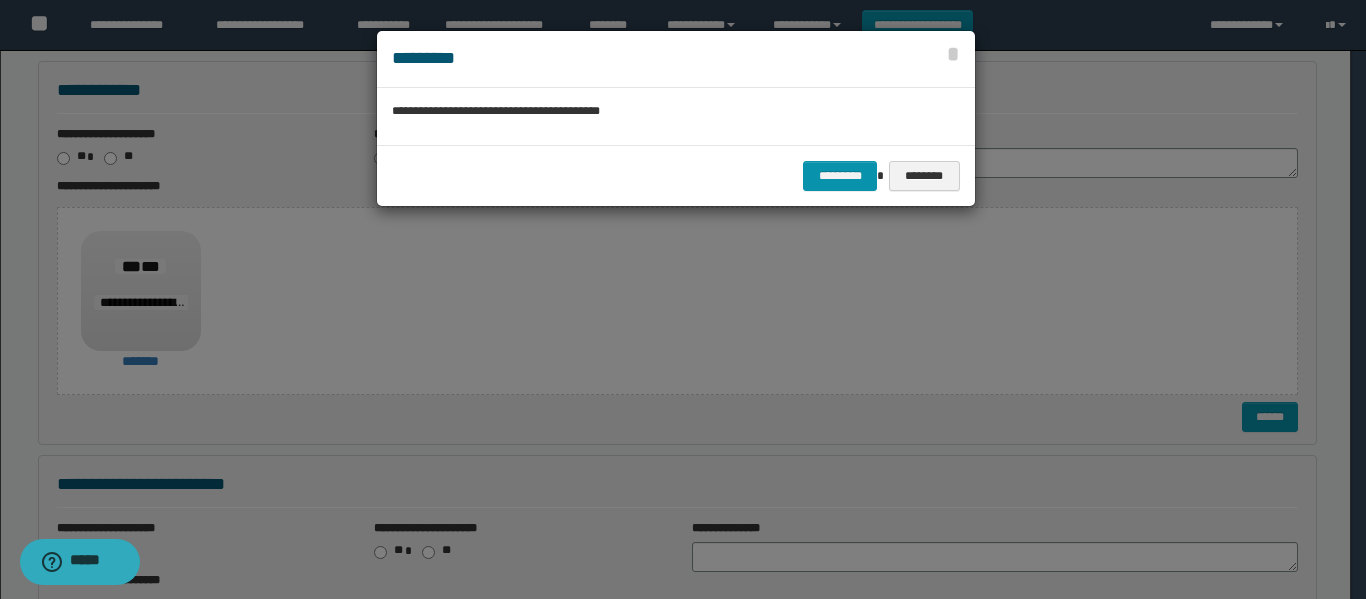 click on "*********
********" at bounding box center [676, 175] 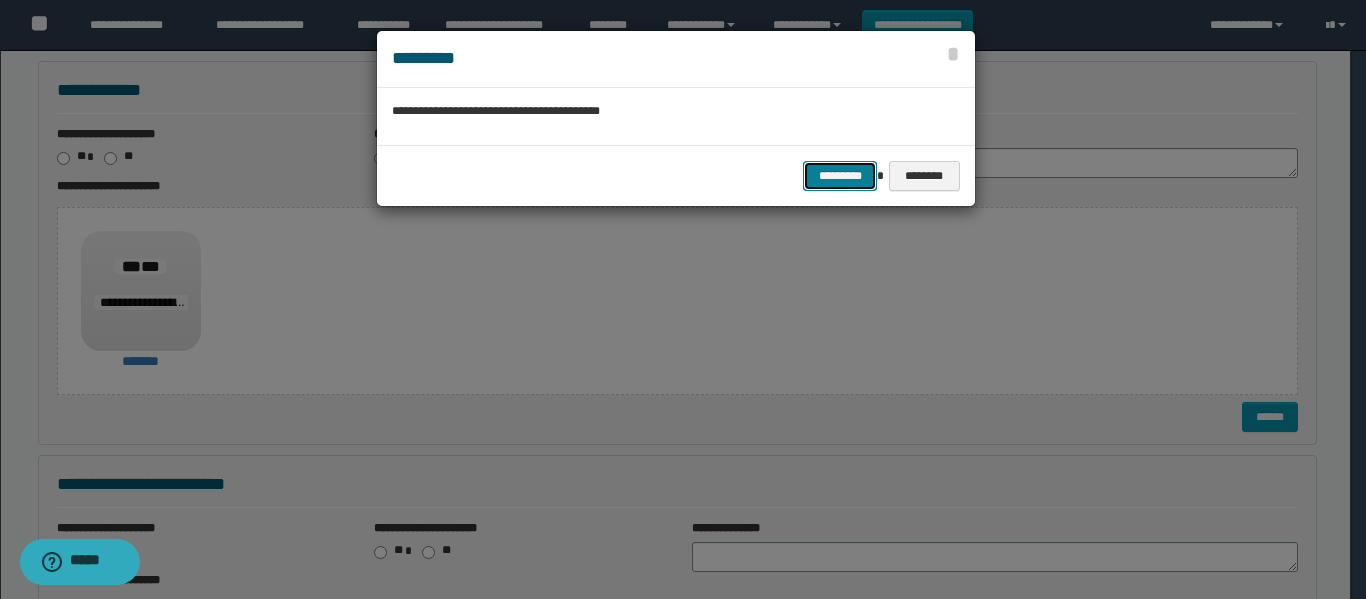 click on "*********" at bounding box center [840, 176] 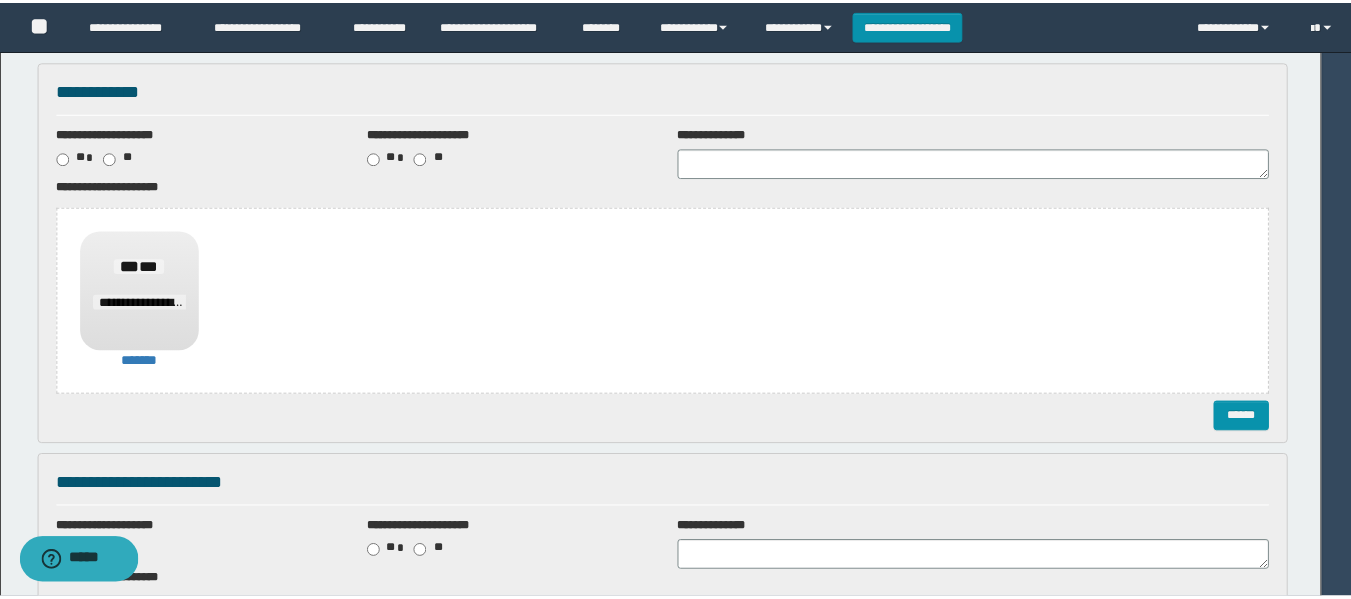 scroll, scrollTop: 0, scrollLeft: 0, axis: both 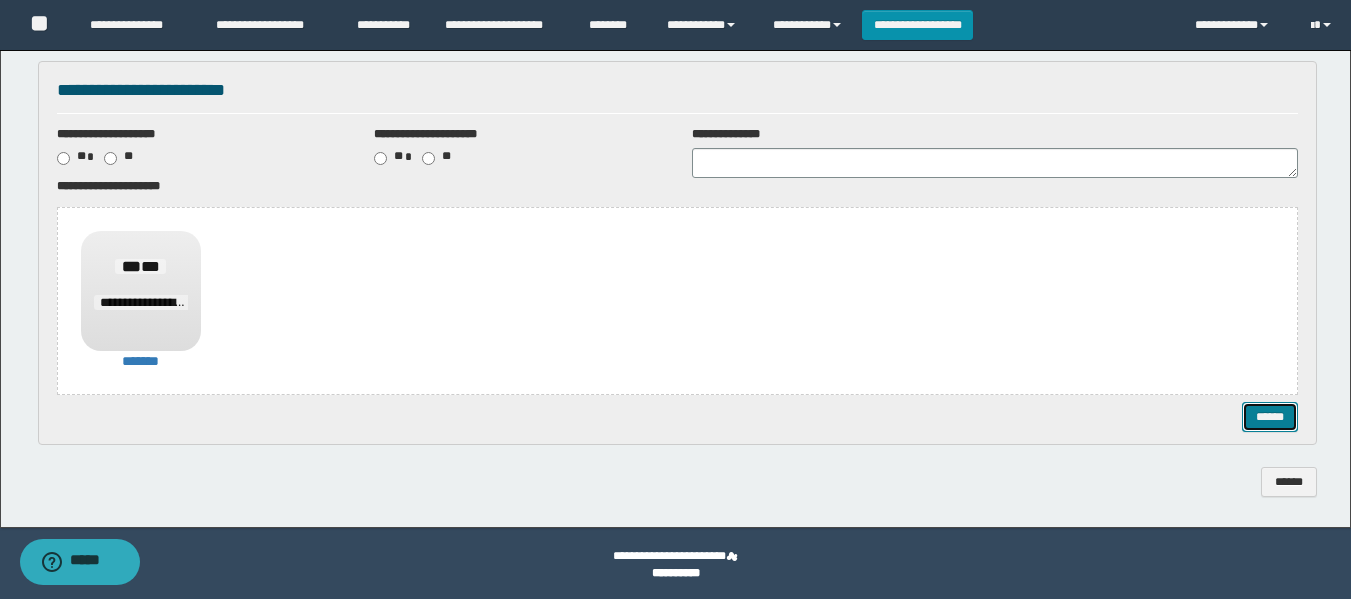 click on "******" at bounding box center [1270, 417] 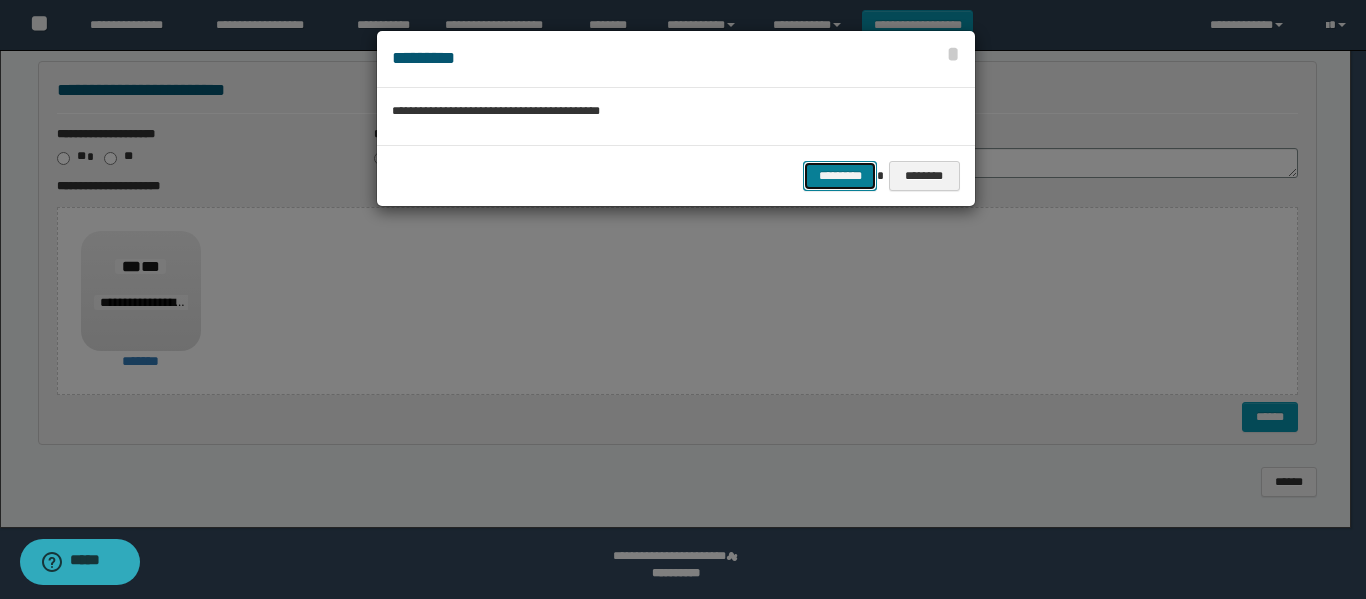 click on "*********" at bounding box center (840, 176) 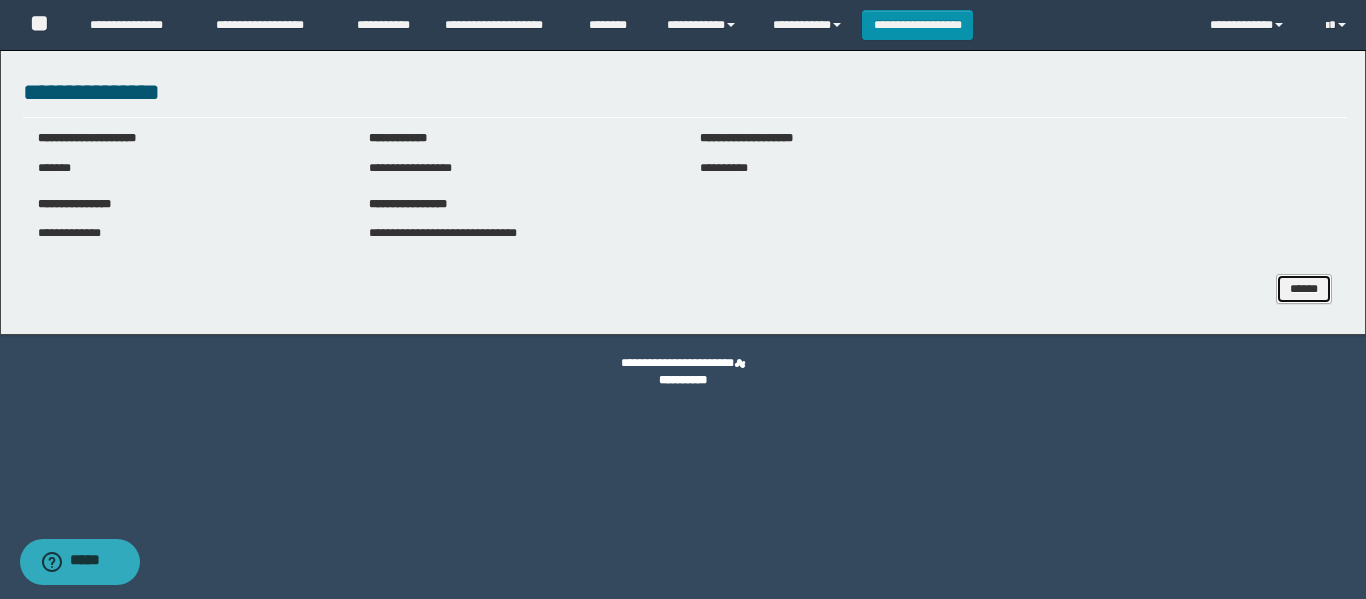 click on "******" at bounding box center (1304, 289) 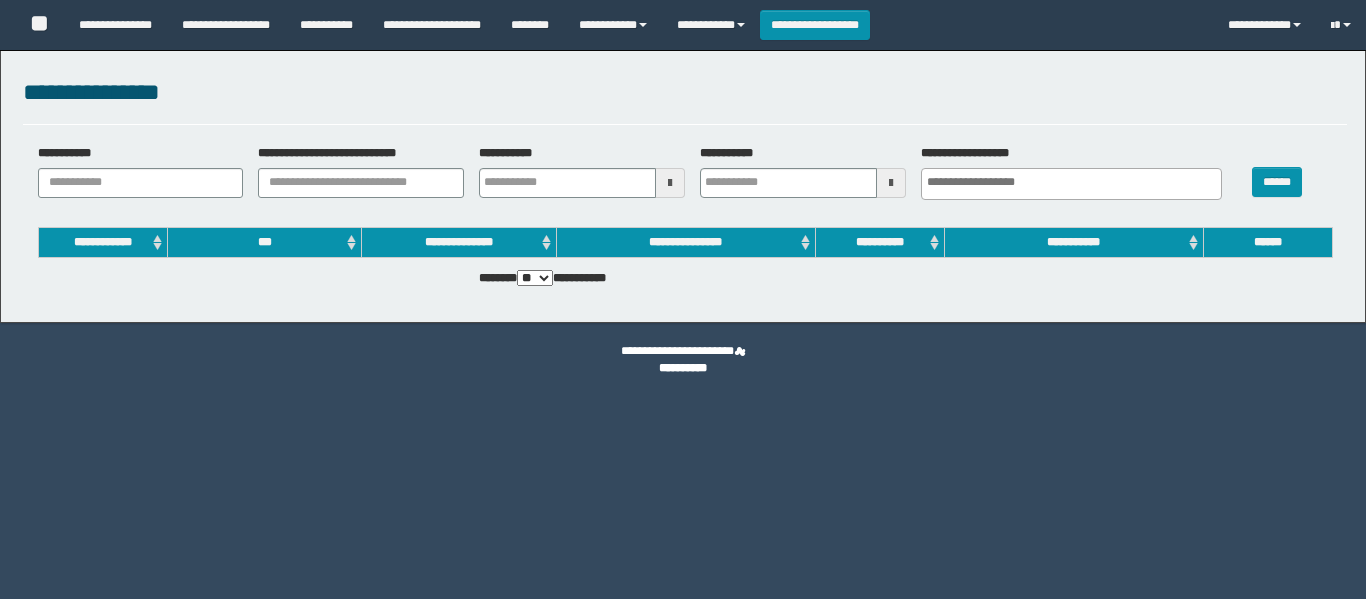 select 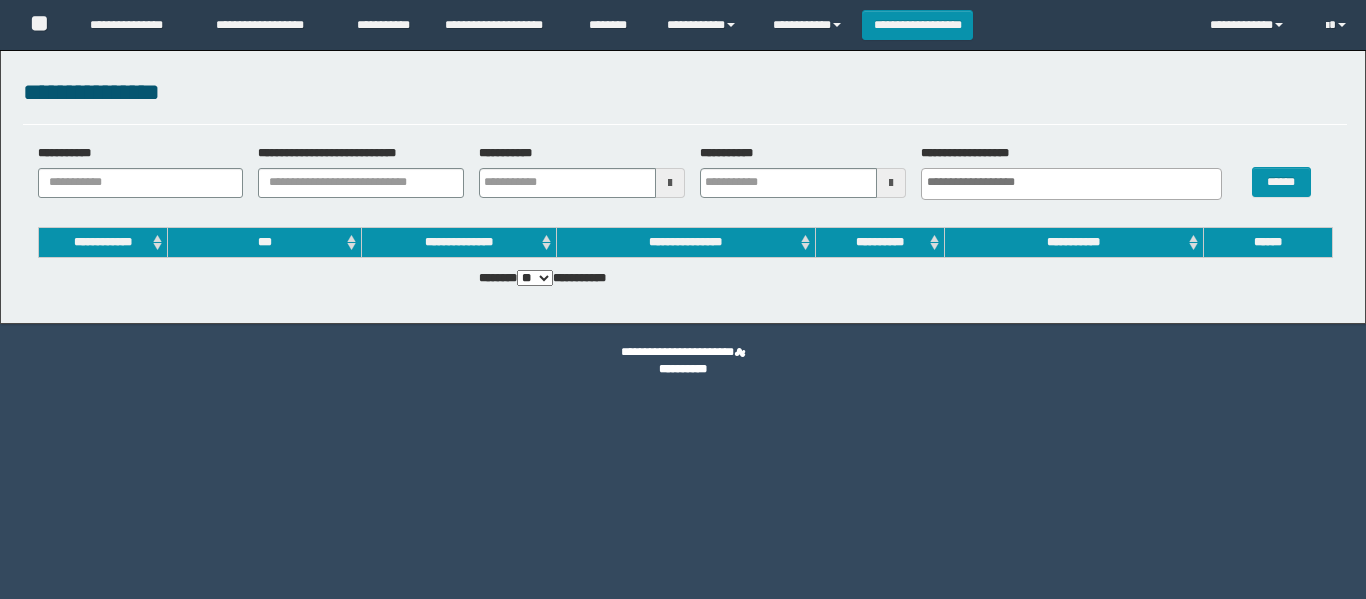 scroll, scrollTop: 0, scrollLeft: 0, axis: both 